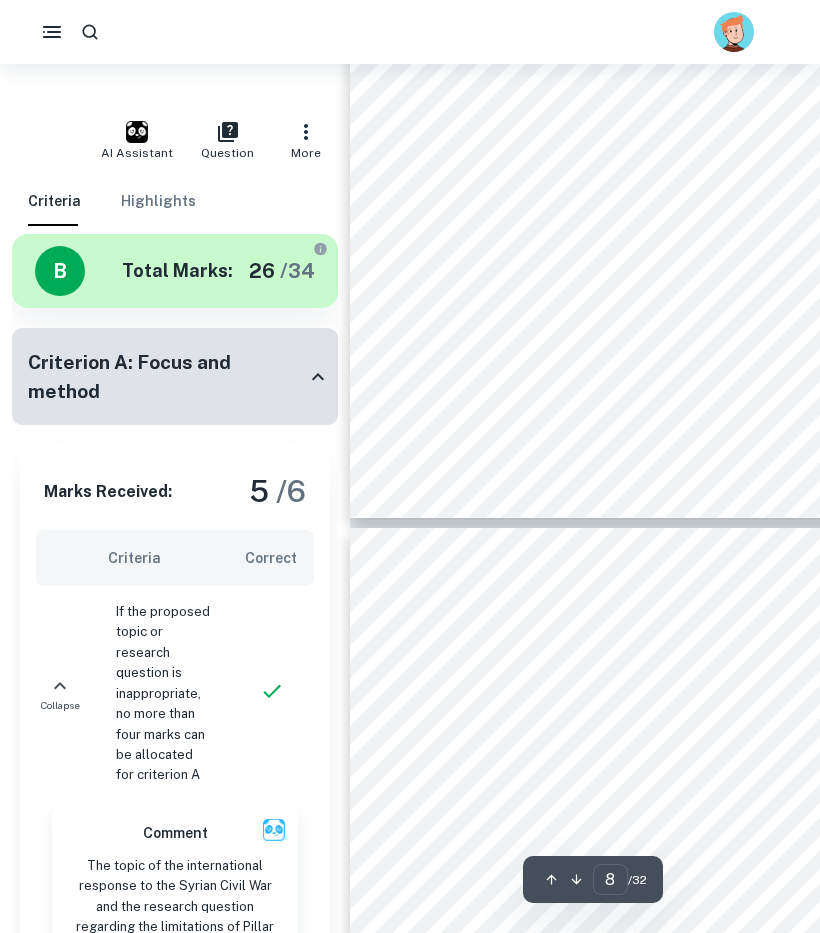 scroll, scrollTop: 5300, scrollLeft: 10, axis: both 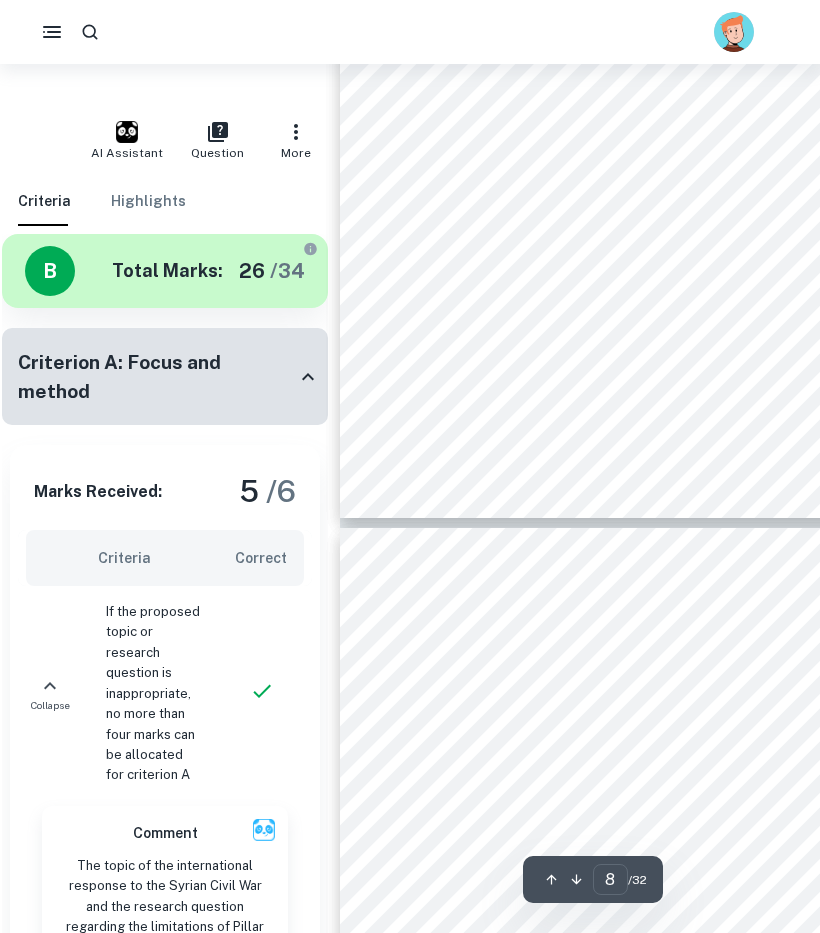 click on "” This essay will argue that the Syrian Civil War was" at bounding box center [673, 219] 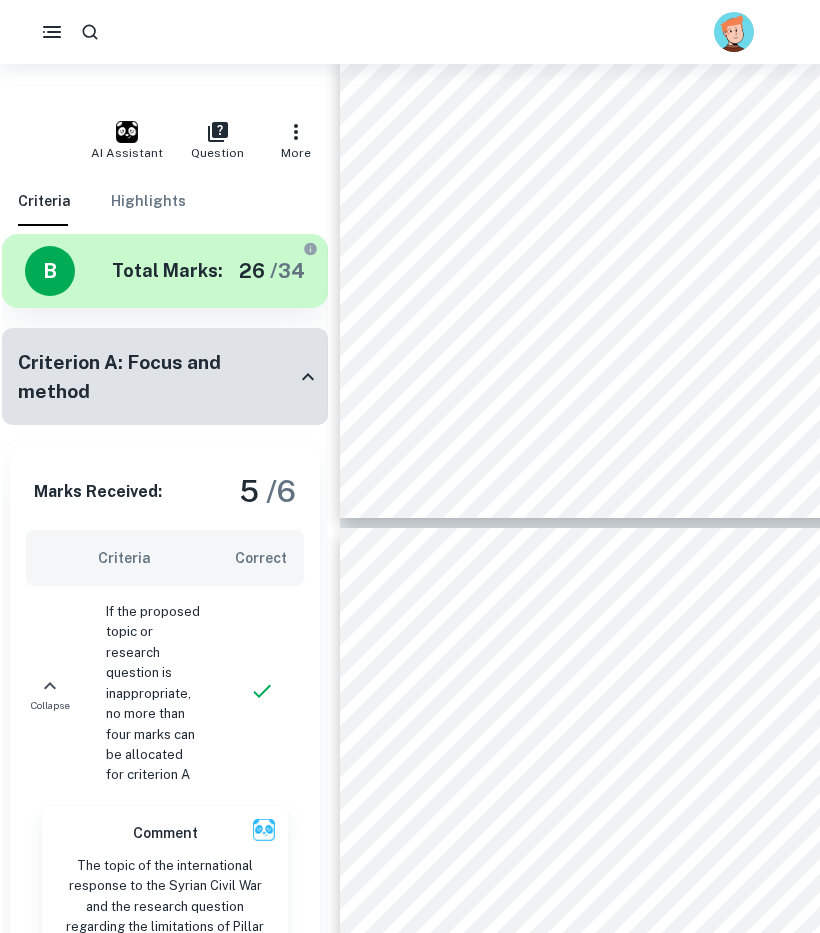 click 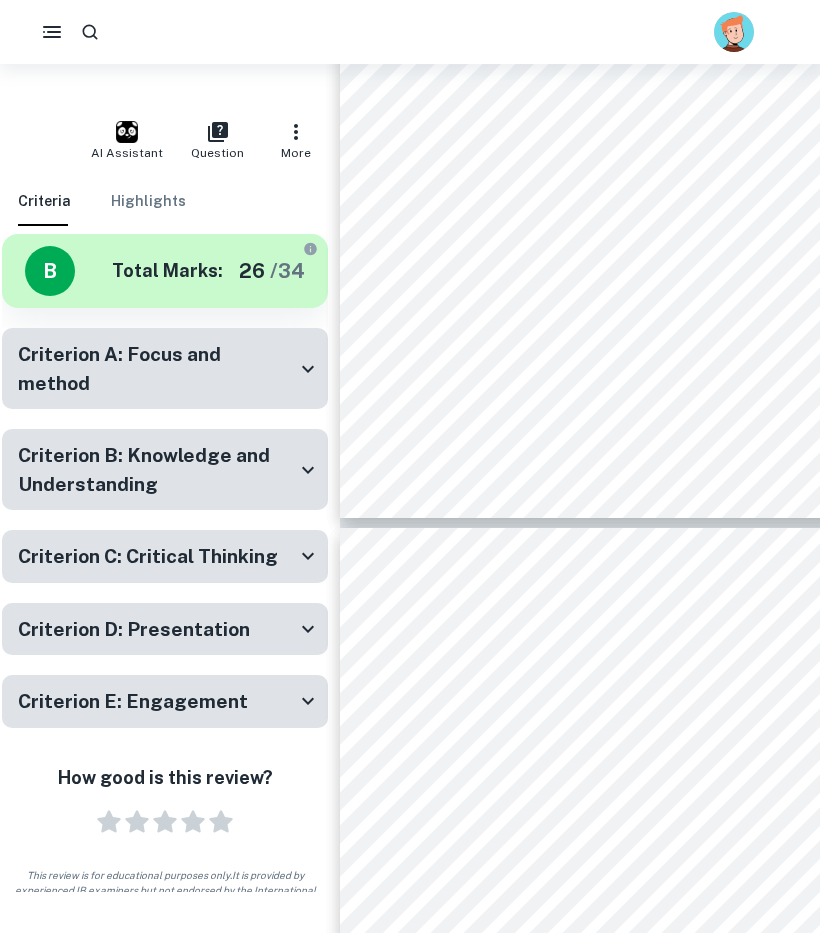 click 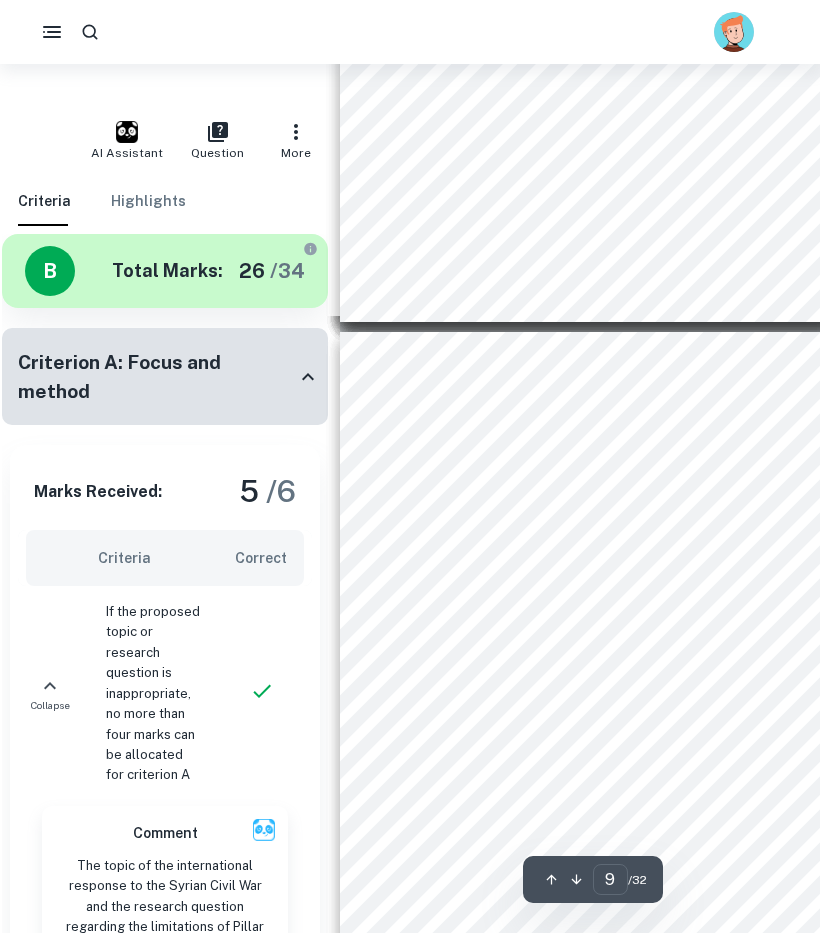 scroll, scrollTop: 5500, scrollLeft: 10, axis: both 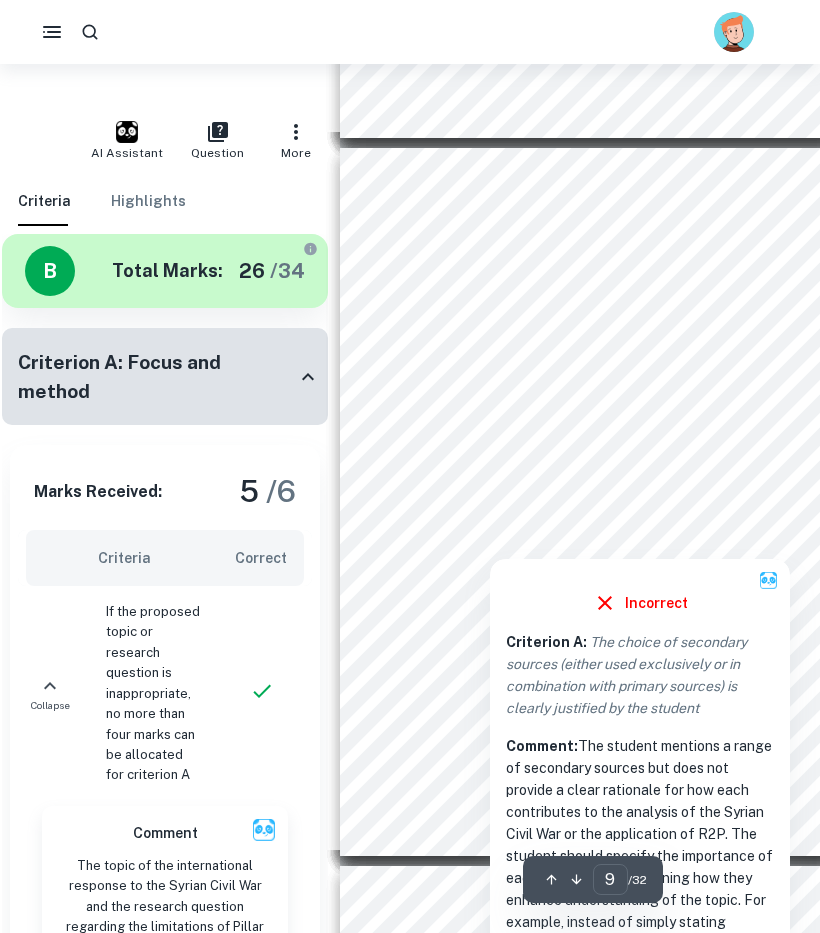 click at bounding box center [584, 284] 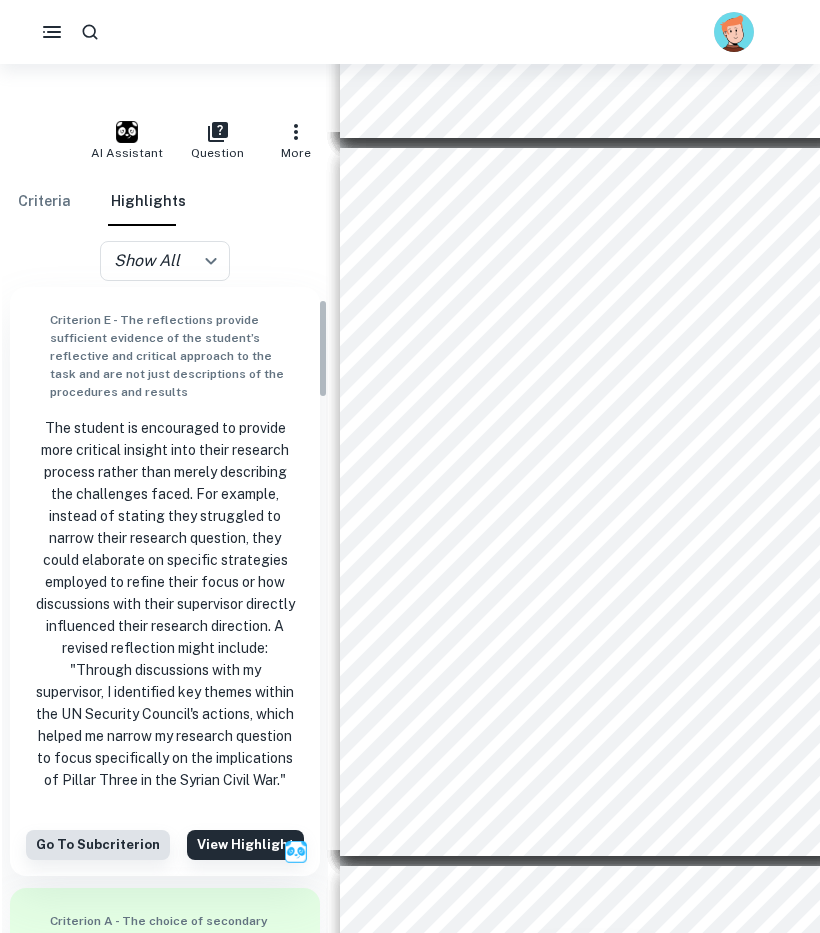 scroll, scrollTop: 513, scrollLeft: 0, axis: vertical 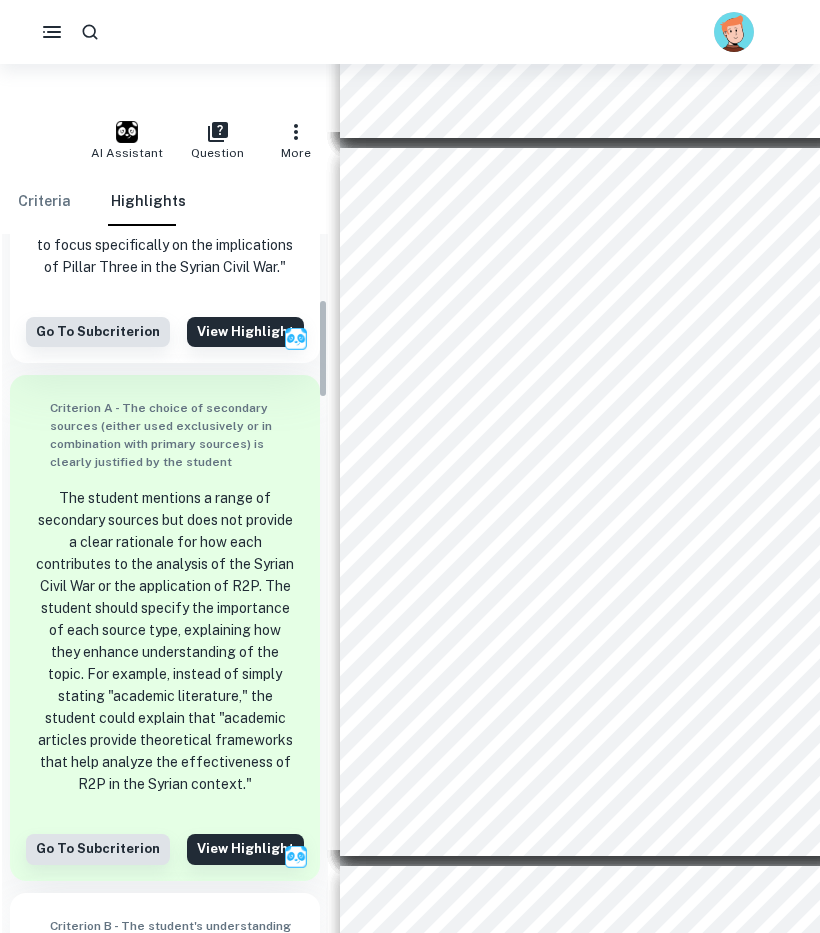 click on "The student mentions a range of secondary sources but does not provide a clear rationale for how each contributes to the analysis of the Syrian Civil War or the application of R2P. The student should specify the importance of each source type, explaining how they enhance understanding of the topic. For example, instead of simply stating "academic literature," the student could explain that "academic articles provide theoretical frameworks that help analyze the effectiveness of R2P in the Syrian context."" at bounding box center (165, 641) 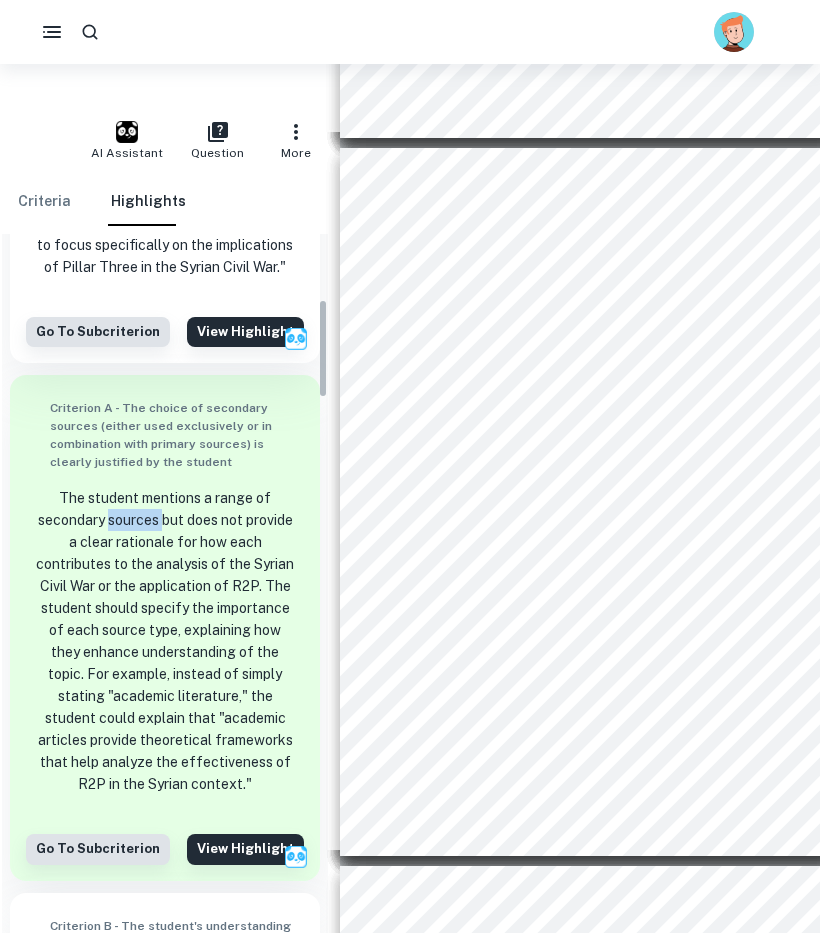 click on "The student mentions a range of secondary sources but does not provide a clear rationale for how each contributes to the analysis of the Syrian Civil War or the application of R2P. The student should specify the importance of each source type, explaining how they enhance understanding of the topic. For example, instead of simply stating "academic literature," the student could explain that "academic articles provide theoretical frameworks that help analyze the effectiveness of R2P in the Syrian context."" at bounding box center [165, 641] 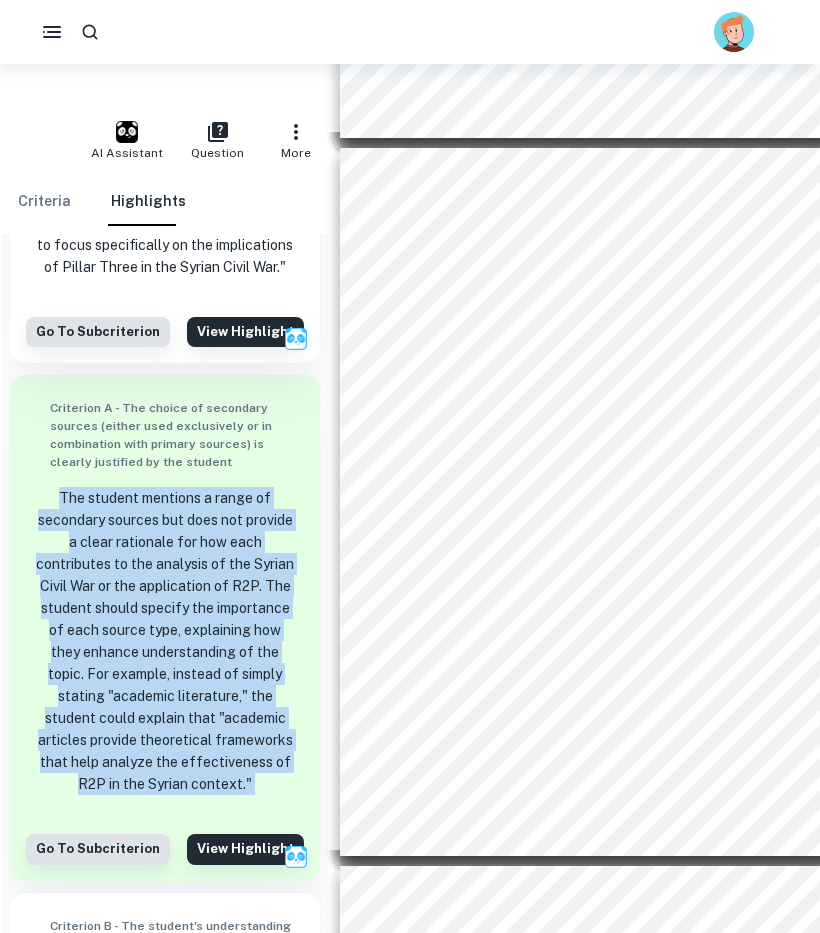 click on "The student mentions a range of secondary sources but does not provide a clear rationale for how each contributes to the analysis of the Syrian Civil War or the application of R2P. The student should specify the importance of each source type, explaining how they enhance understanding of the topic. For example, instead of simply stating "academic literature," the student could explain that "academic articles provide theoretical frameworks that help analyze the effectiveness of R2P in the Syrian context."" at bounding box center (165, 641) 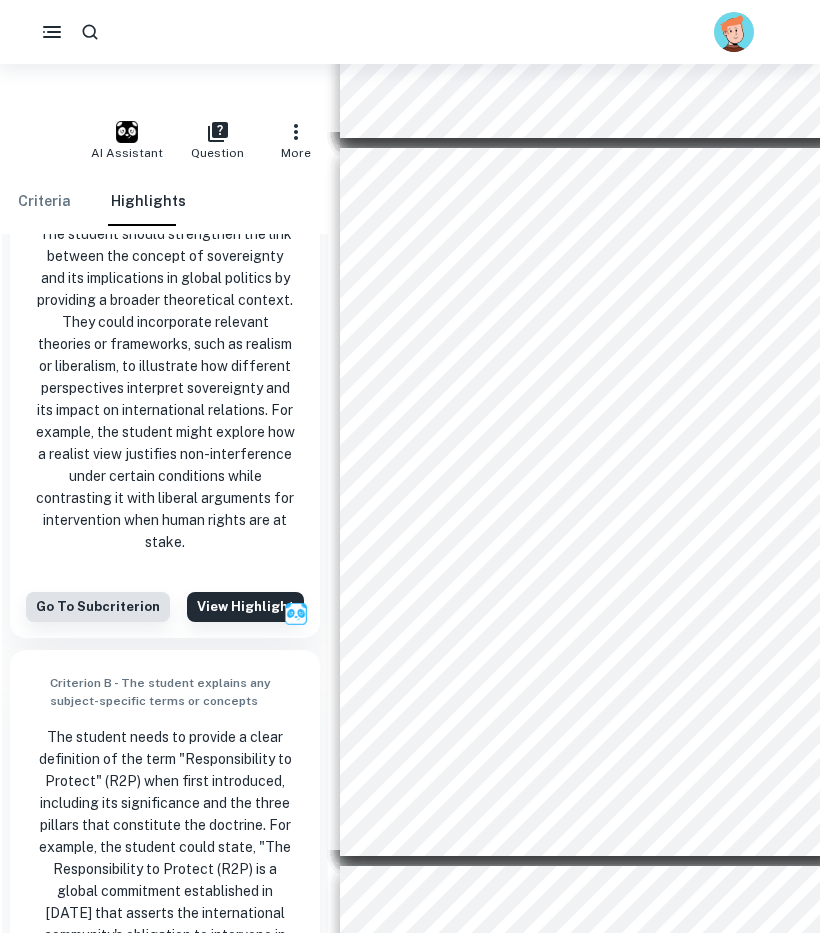 click on "The student should strengthen the link between the concept of sovereignty and its implications in global politics by providing a broader theoretical context. They could incorporate relevant theories or frameworks, such as realism or liberalism, to illustrate how different perspectives interpret sovereignty and its impact on international relations. For example, the student might explore how a realist view justifies non-interference under certain conditions while contrasting it with liberal arguments for intervention when human rights are at stake." at bounding box center [165, 388] 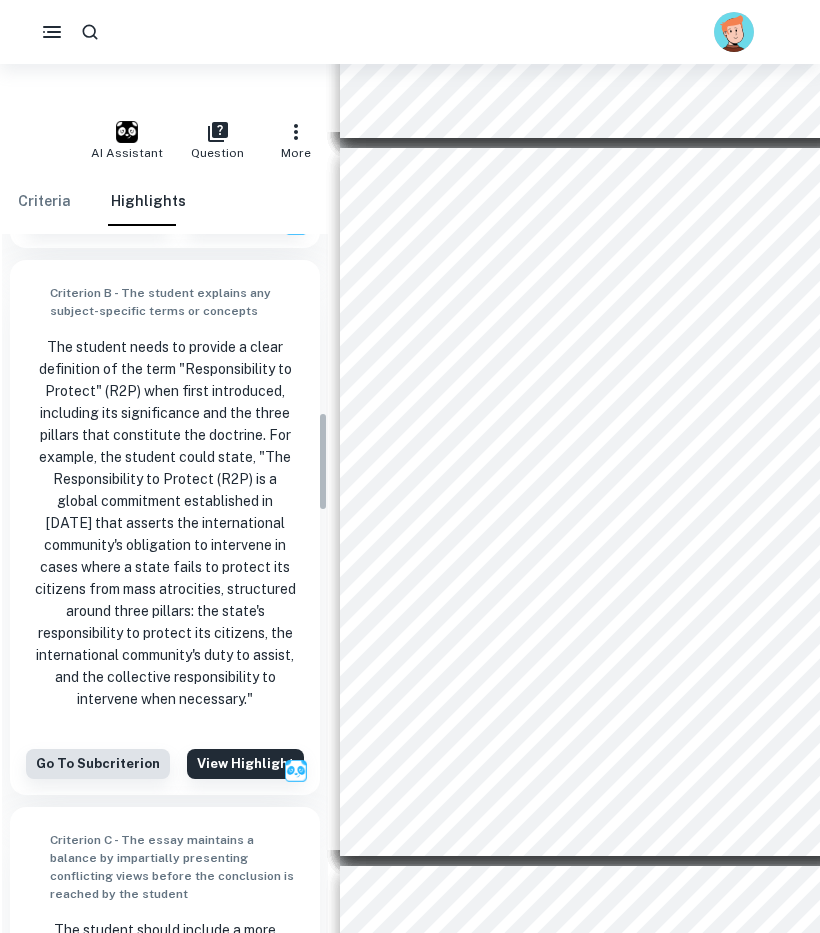 scroll, scrollTop: 1713, scrollLeft: 0, axis: vertical 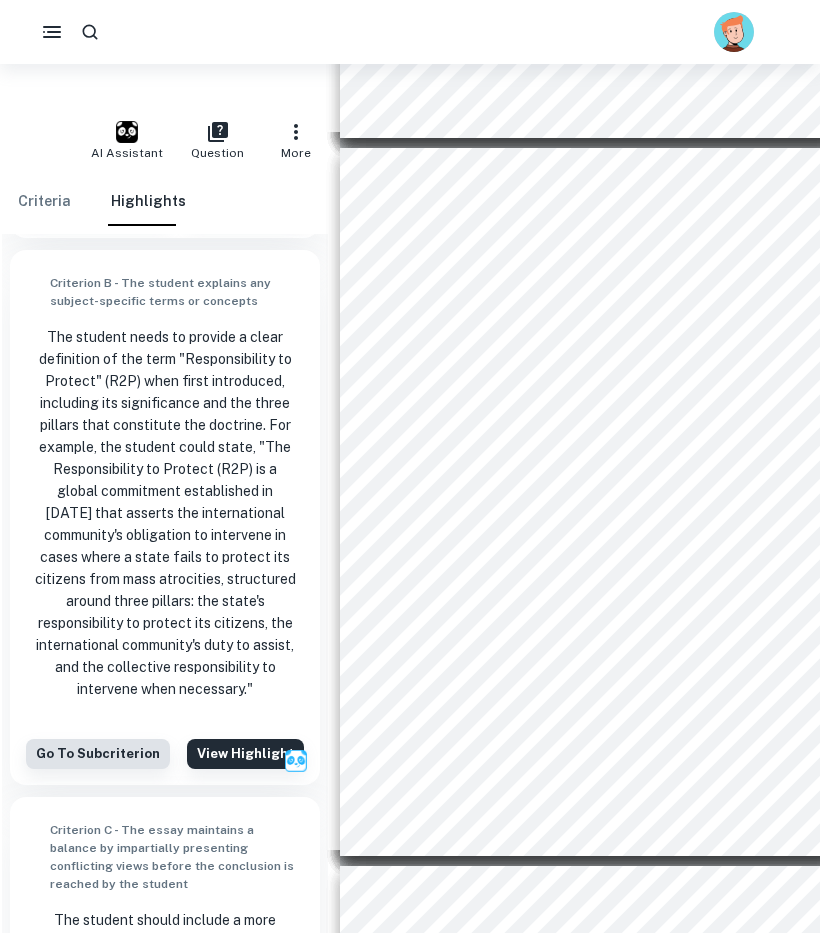 click on "Criteria" at bounding box center [44, 202] 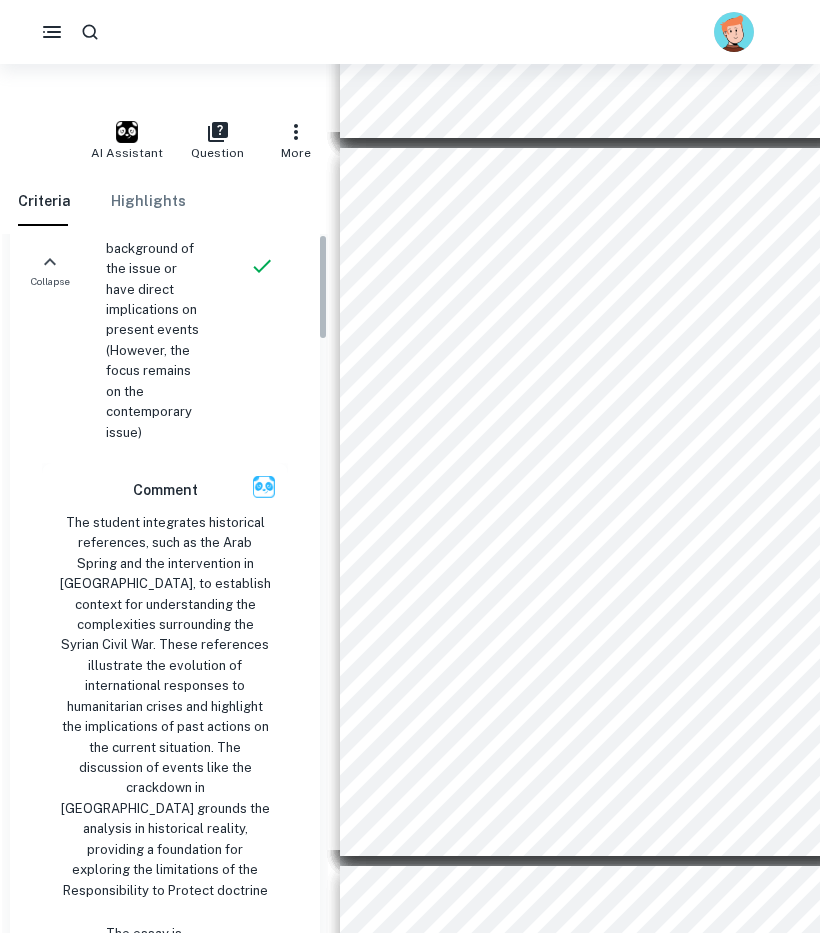 scroll, scrollTop: 0, scrollLeft: 0, axis: both 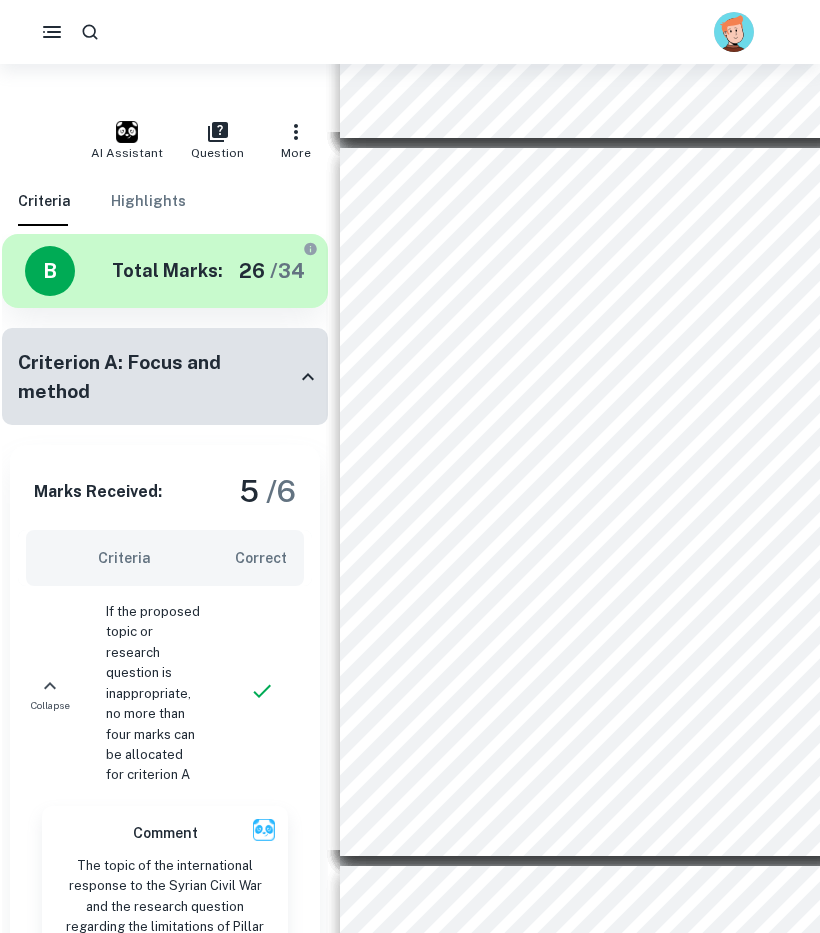 click 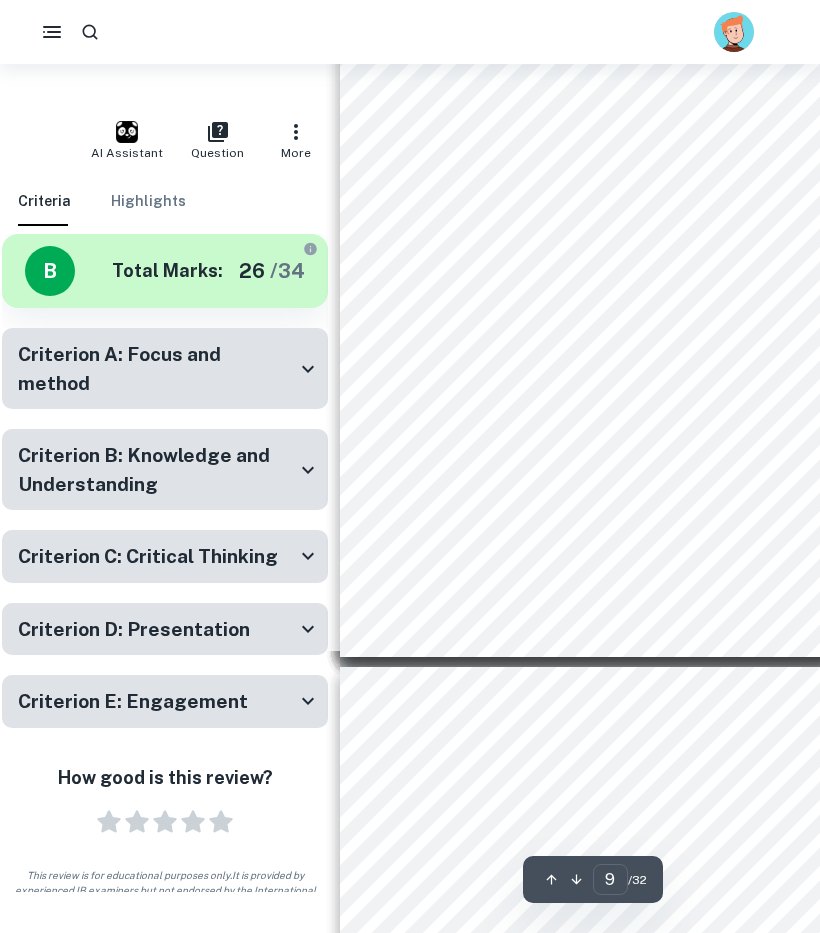 scroll, scrollTop: 5880, scrollLeft: 10, axis: both 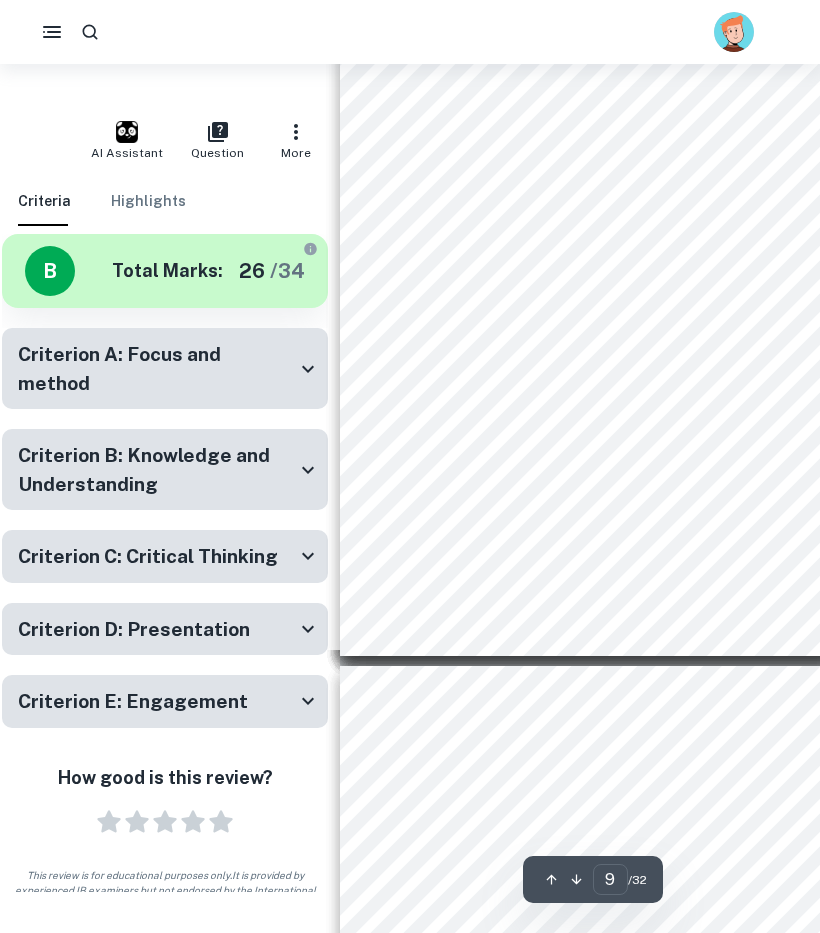 click on "Criterion E: Engagement" at bounding box center [133, 701] 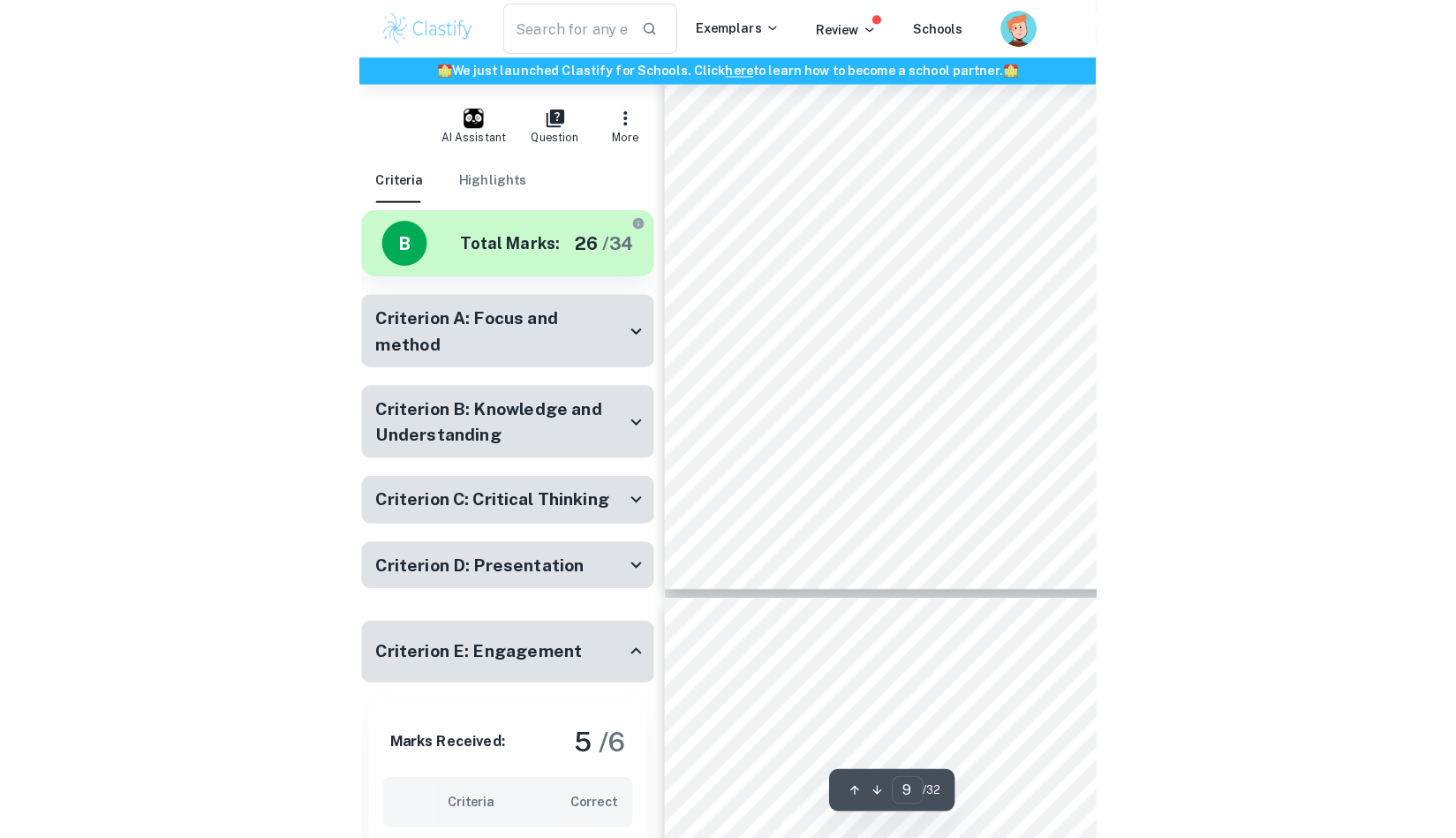 scroll, scrollTop: 5192, scrollLeft: 0, axis: vertical 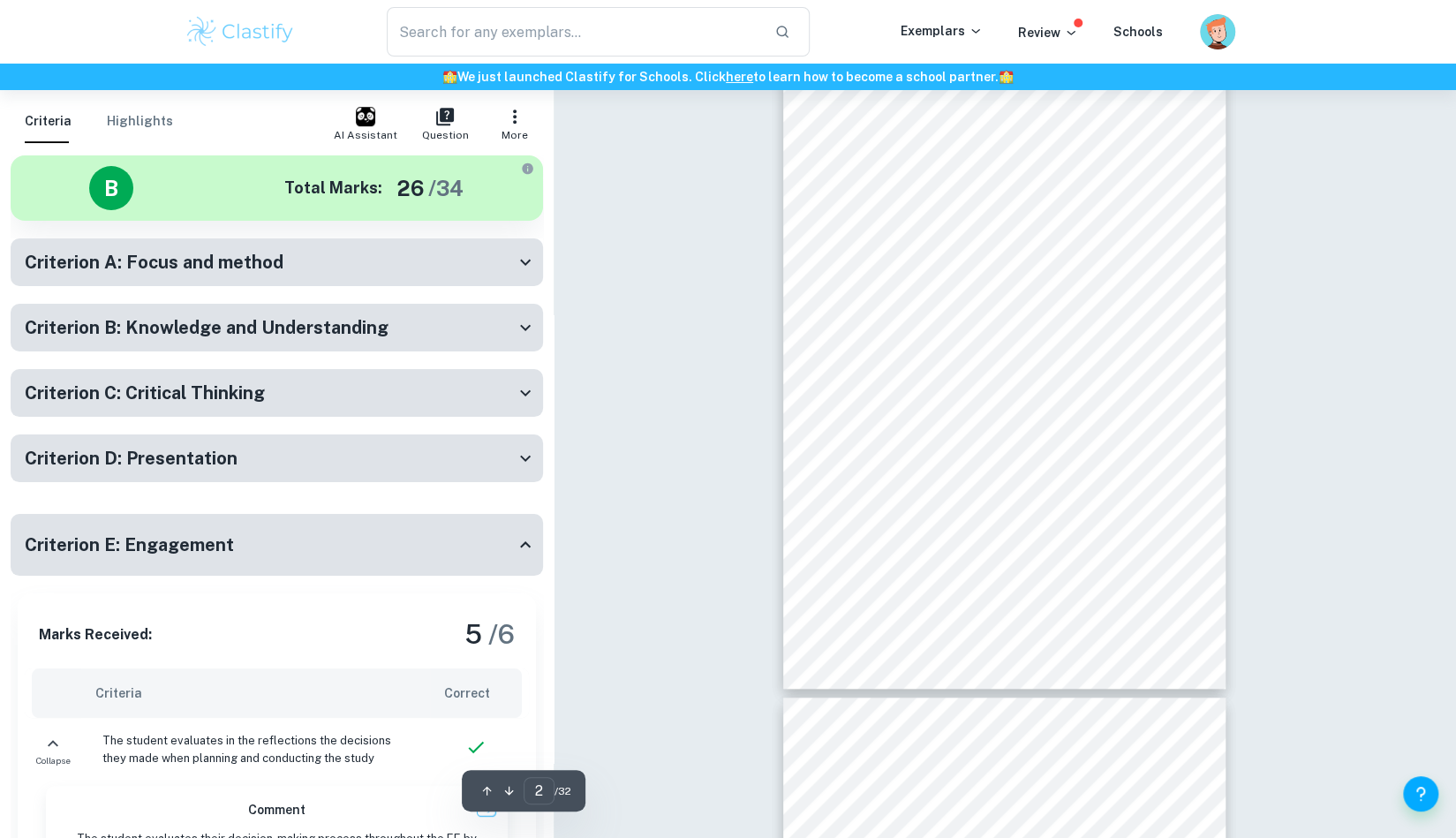 type on "1" 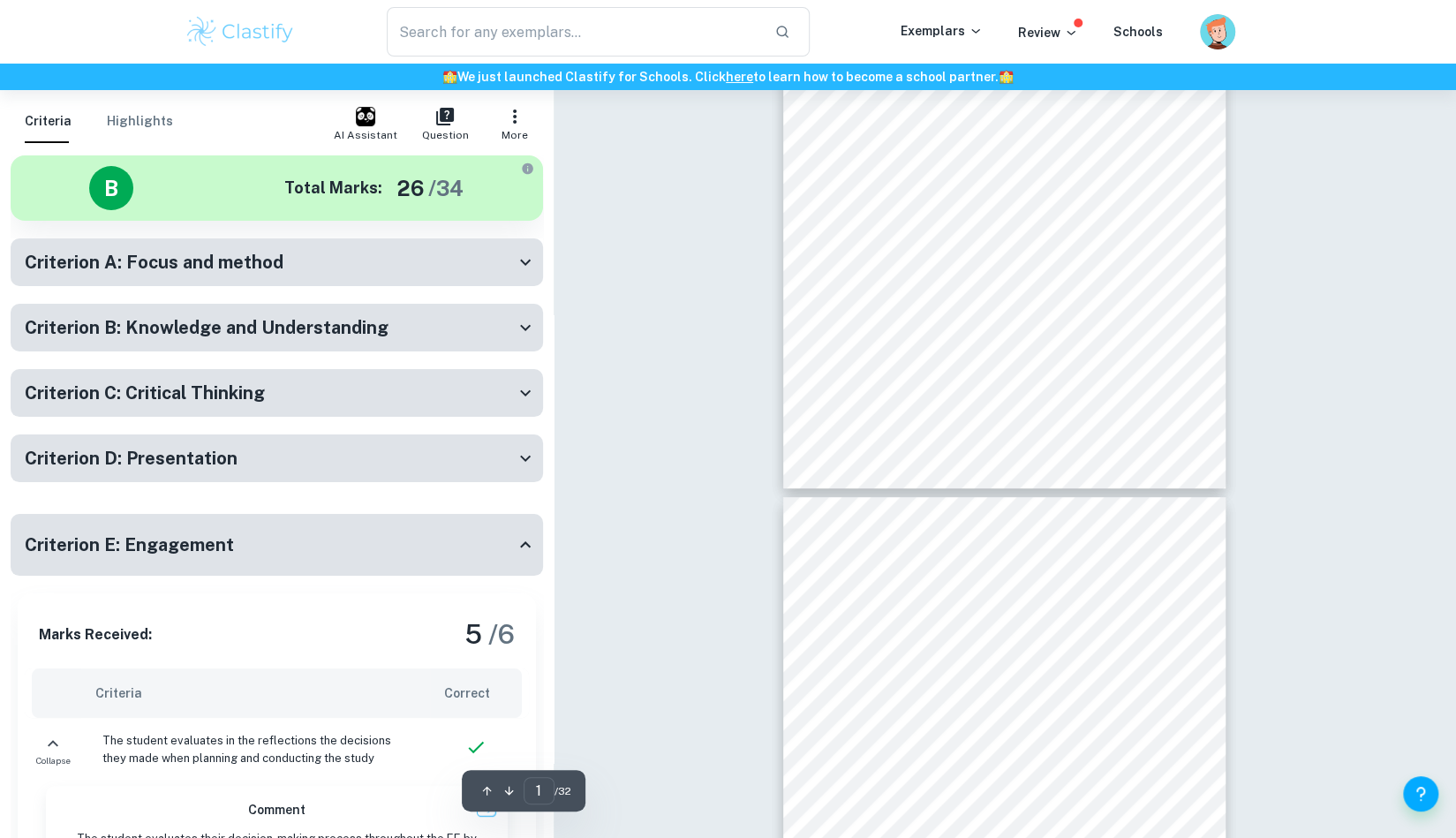 scroll, scrollTop: 0, scrollLeft: 0, axis: both 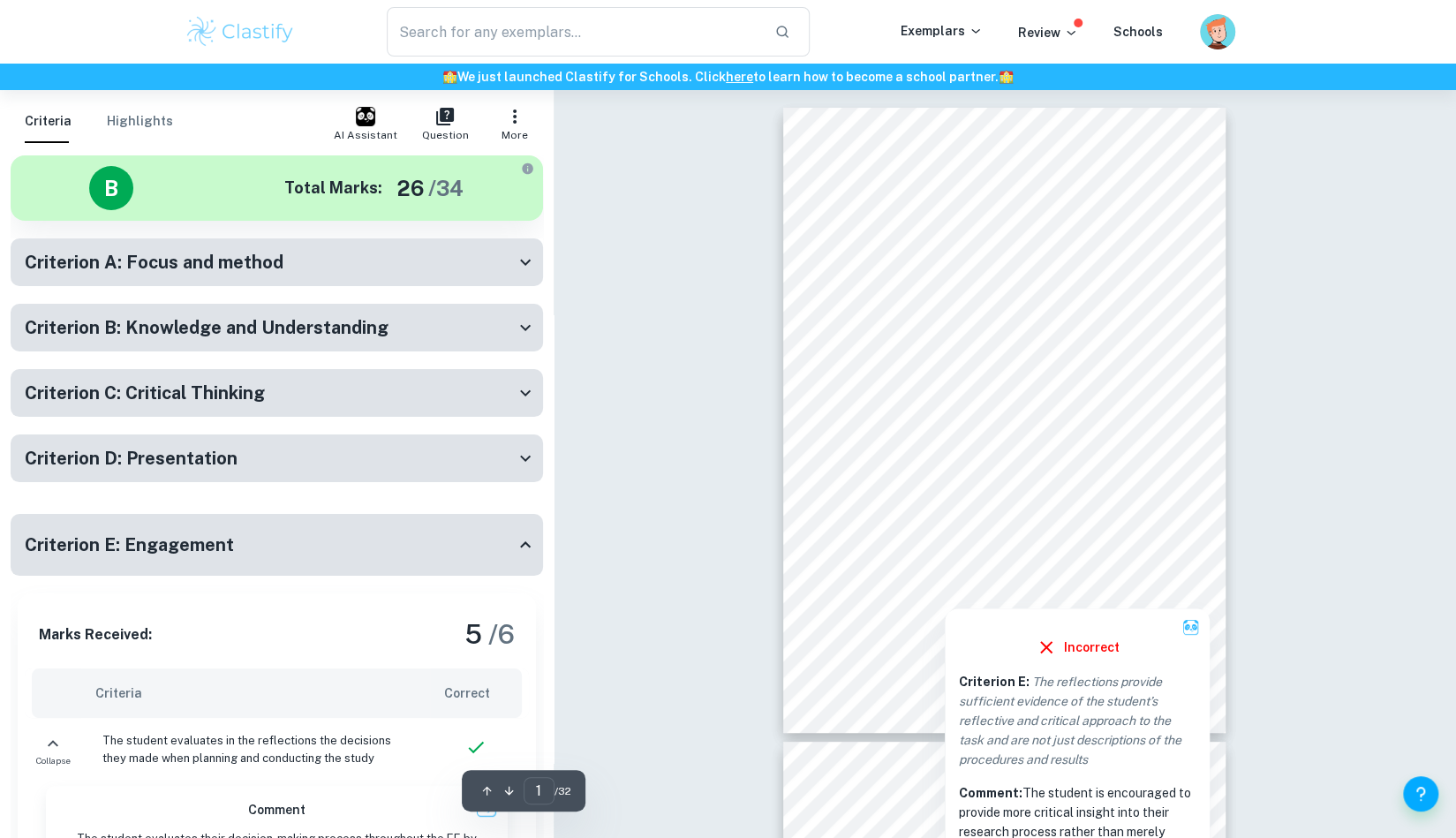 click at bounding box center [995, 297] 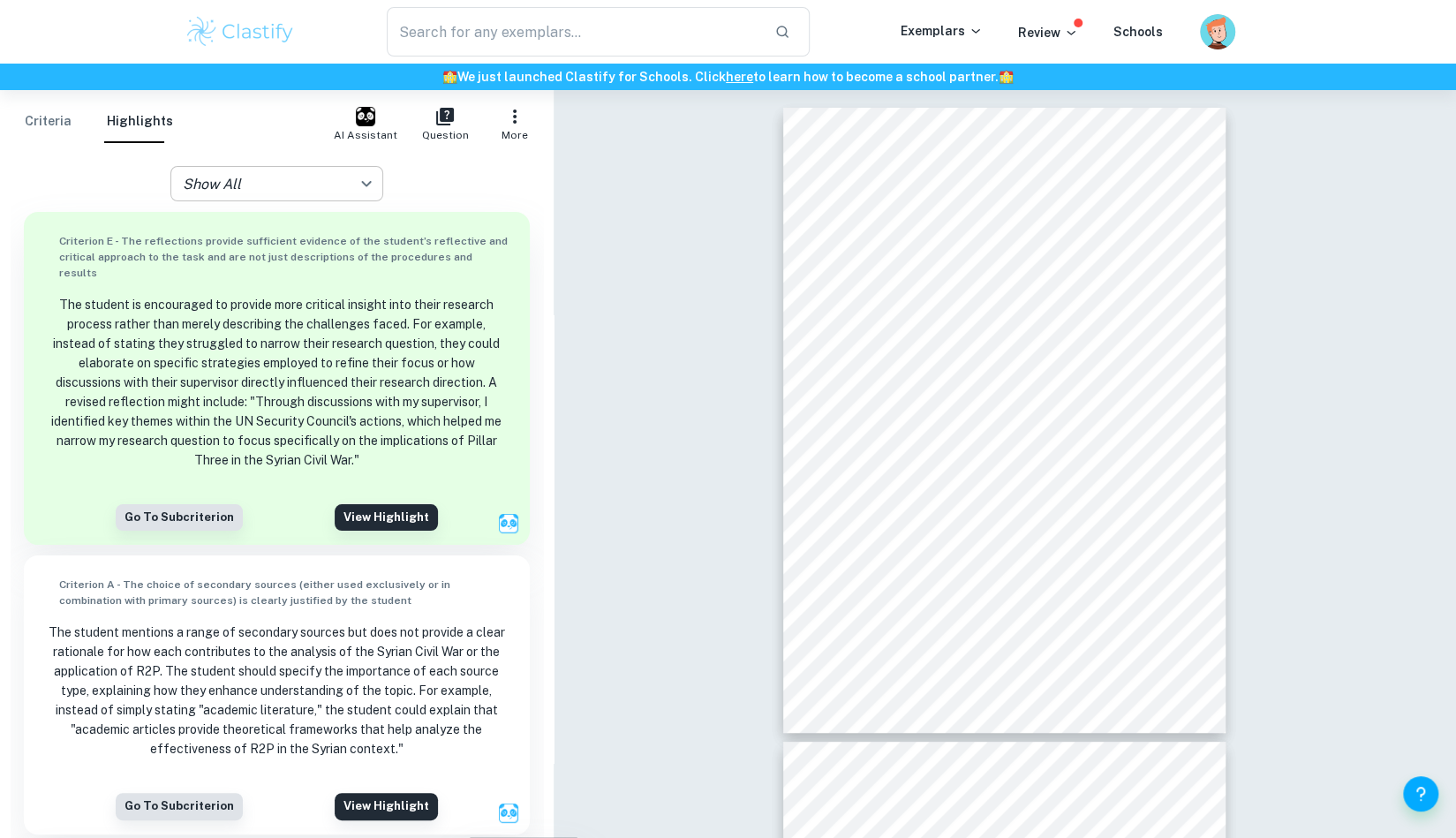 click on "We value your privacy We use cookies to enhance your browsing experience, serve personalised ads or content, and analyse our traffic. By clicking "Accept All", you consent to our use of cookies.   Cookie Policy Customise   Reject All   Accept All   Customise Consent Preferences   We use cookies to help you navigate efficiently and perform certain functions. You will find detailed information about all cookies under each consent category below. The cookies that are categorised as "Necessary" are stored on your browser as they are essential for enabling the basic functionalities of the site. ...  Show more For more information on how Google's third-party cookies operate and handle your data, see:   Google Privacy Policy Necessary Always Active Necessary cookies are required to enable the basic features of this site, such as providing secure log-in or adjusting your consent preferences. These cookies do not store any personally identifiable data. Functional Analytics Performance Advertisement Uncategorised" at bounding box center [728, 509] 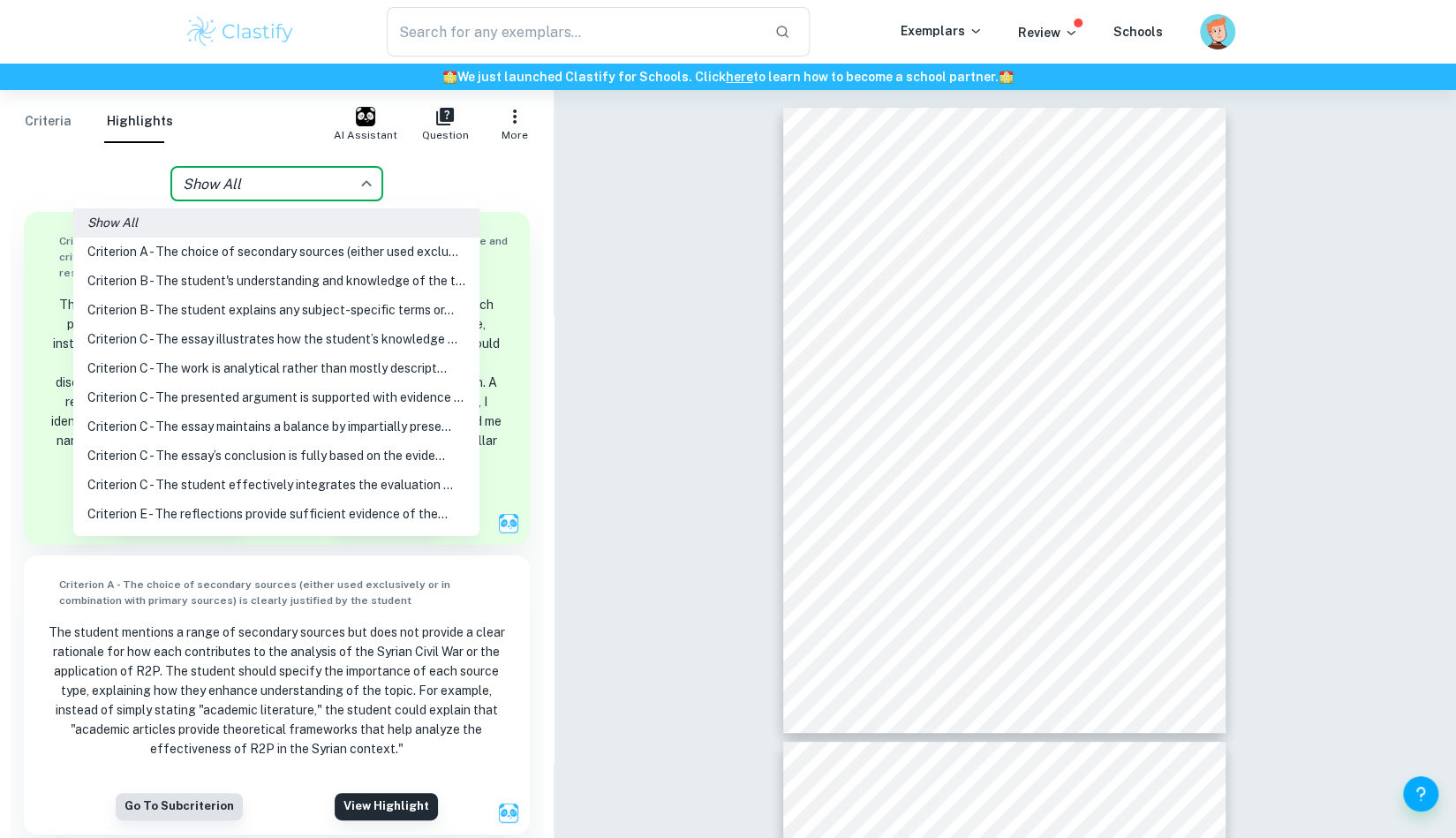 click on "Criterion E - The reflections provide sufficient evidence of the..." at bounding box center (276, 514) 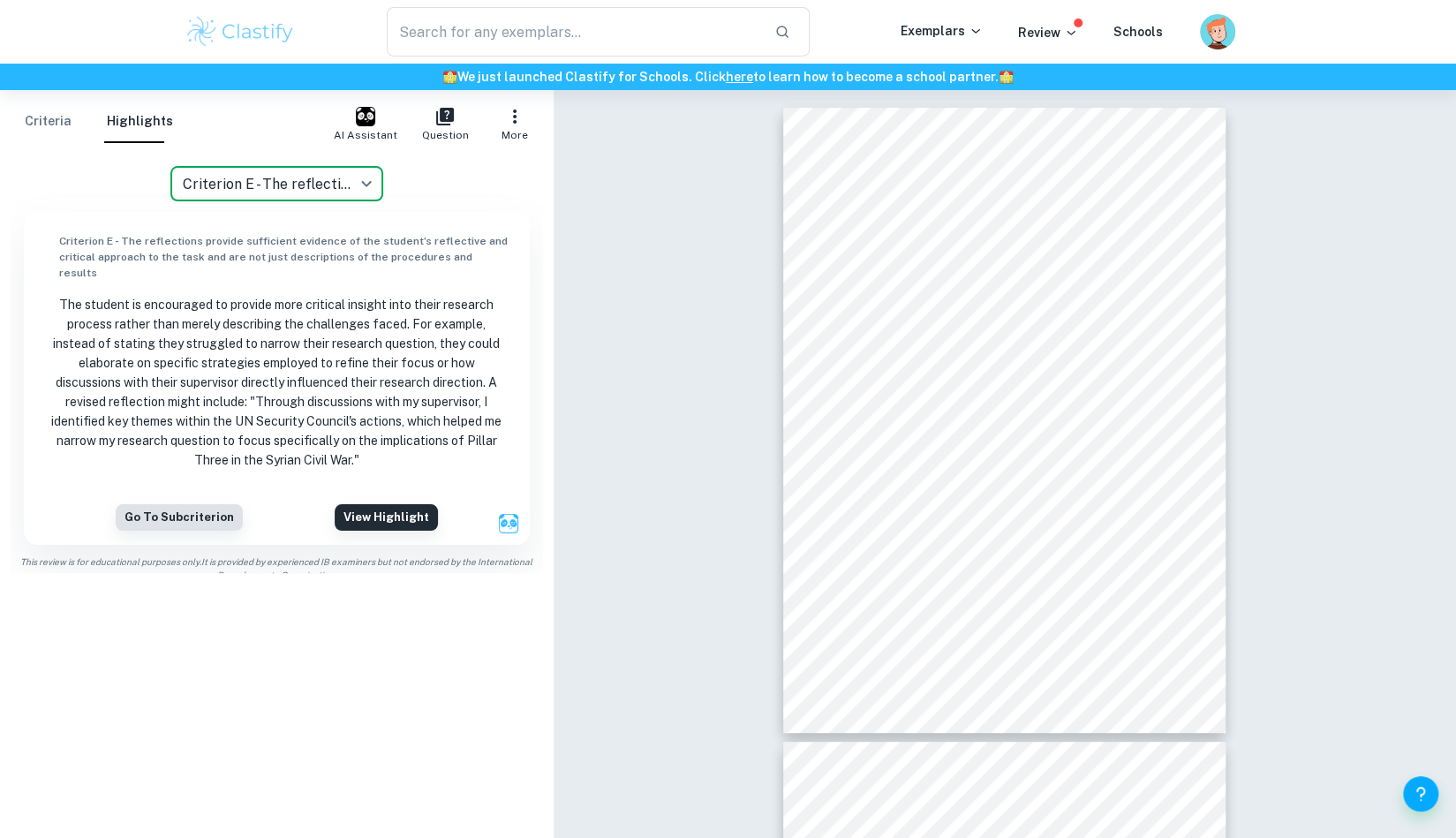 click on "The student is encouraged to provide more critical insight into their research process rather than merely describing the challenges faced. For example, instead of stating they struggled to narrow their research question, they could elaborate on specific strategies employed to refine their focus or how discussions with their supervisor directly influenced their research direction. A revised reflection might include: "Through discussions with my supervisor, I identified key themes within the UN Security Council's actions, which helped me narrow my research question to focus specifically on the implications of Pillar Three in the Syrian Civil War."" at bounding box center [276, 382] 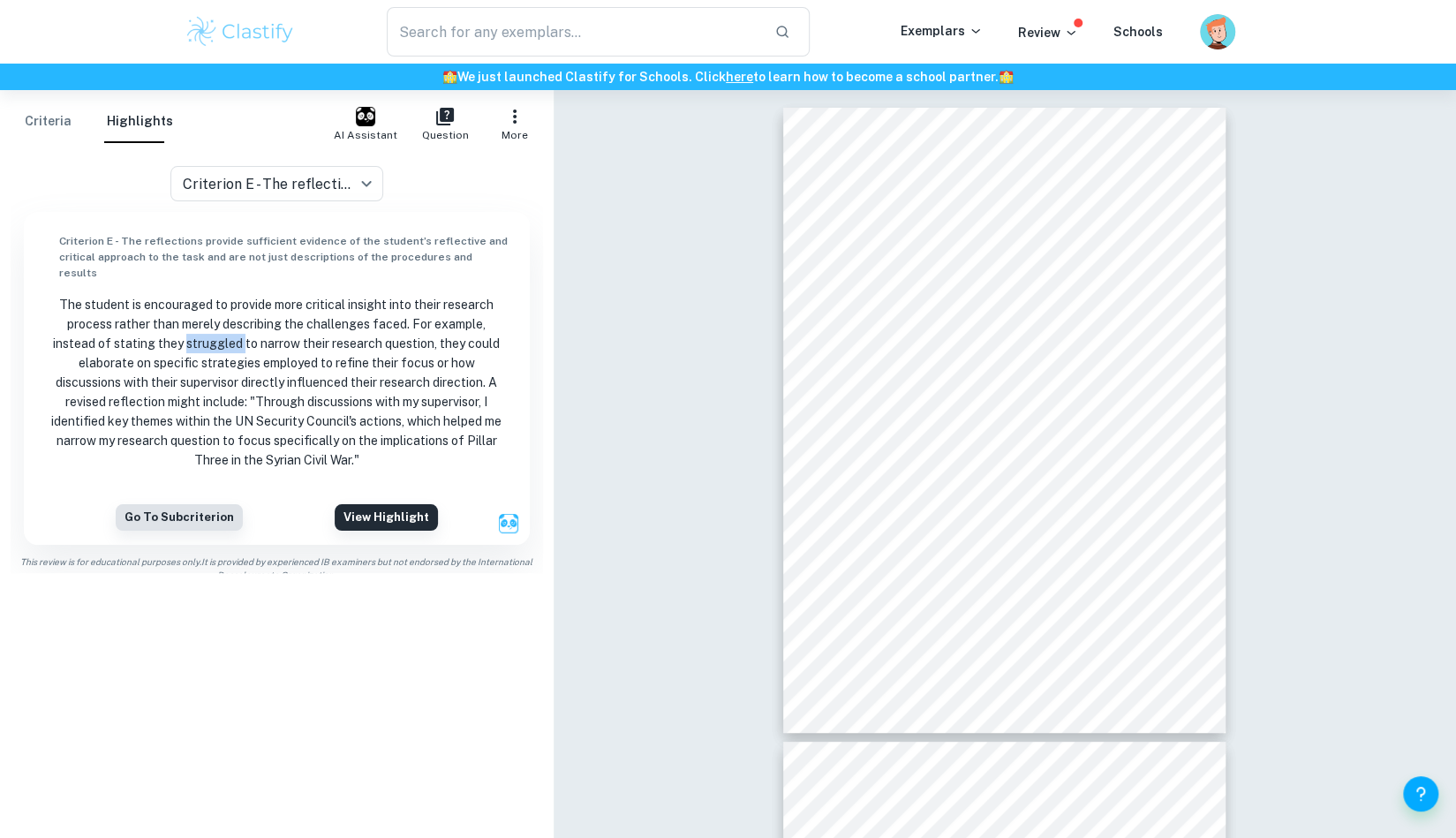 click on "The student is encouraged to provide more critical insight into their research process rather than merely describing the challenges faced. For example, instead of stating they struggled to narrow their research question, they could elaborate on specific strategies employed to refine their focus or how discussions with their supervisor directly influenced their research direction. A revised reflection might include: "Through discussions with my supervisor, I identified key themes within the UN Security Council's actions, which helped me narrow my research question to focus specifically on the implications of Pillar Three in the Syrian Civil War."" at bounding box center (276, 382) 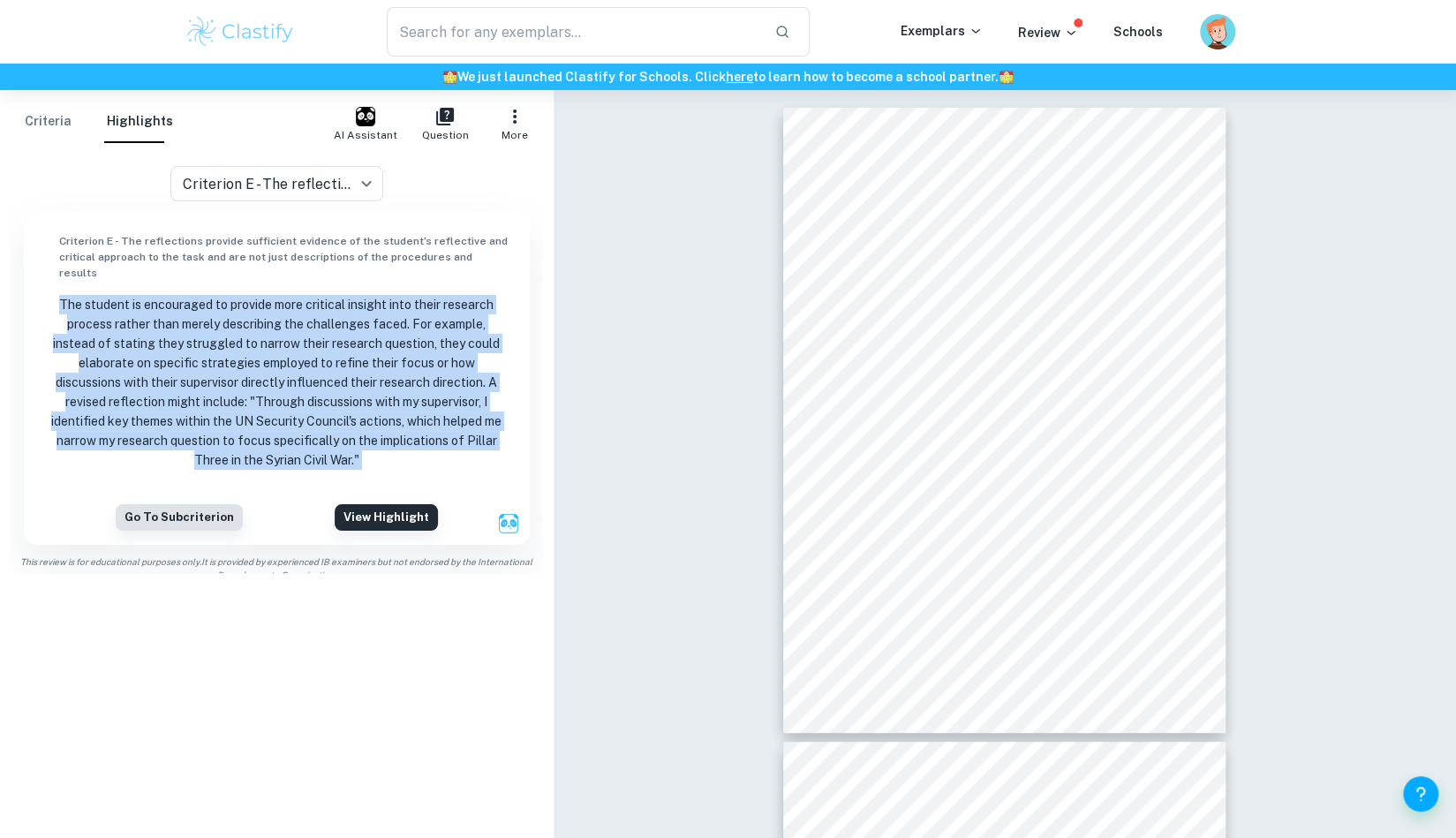 click on "The student is encouraged to provide more critical insight into their research process rather than merely describing the challenges faced. For example, instead of stating they struggled to narrow their research question, they could elaborate on specific strategies employed to refine their focus or how discussions with their supervisor directly influenced their research direction. A revised reflection might include: "Through discussions with my supervisor, I identified key themes within the UN Security Council's actions, which helped me narrow my research question to focus specifically on the implications of Pillar Three in the Syrian Civil War."" at bounding box center (276, 382) 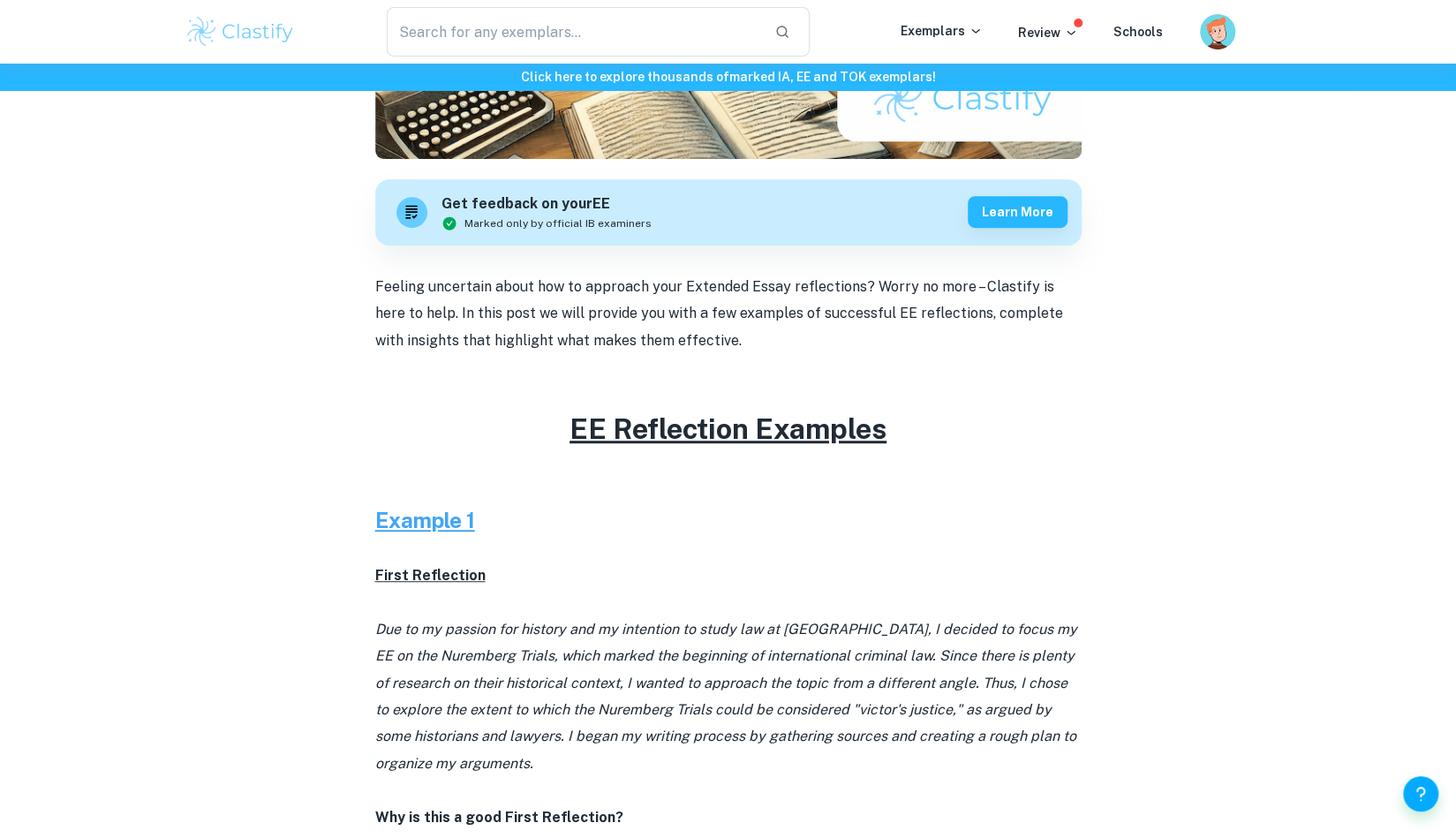 scroll, scrollTop: 706, scrollLeft: 0, axis: vertical 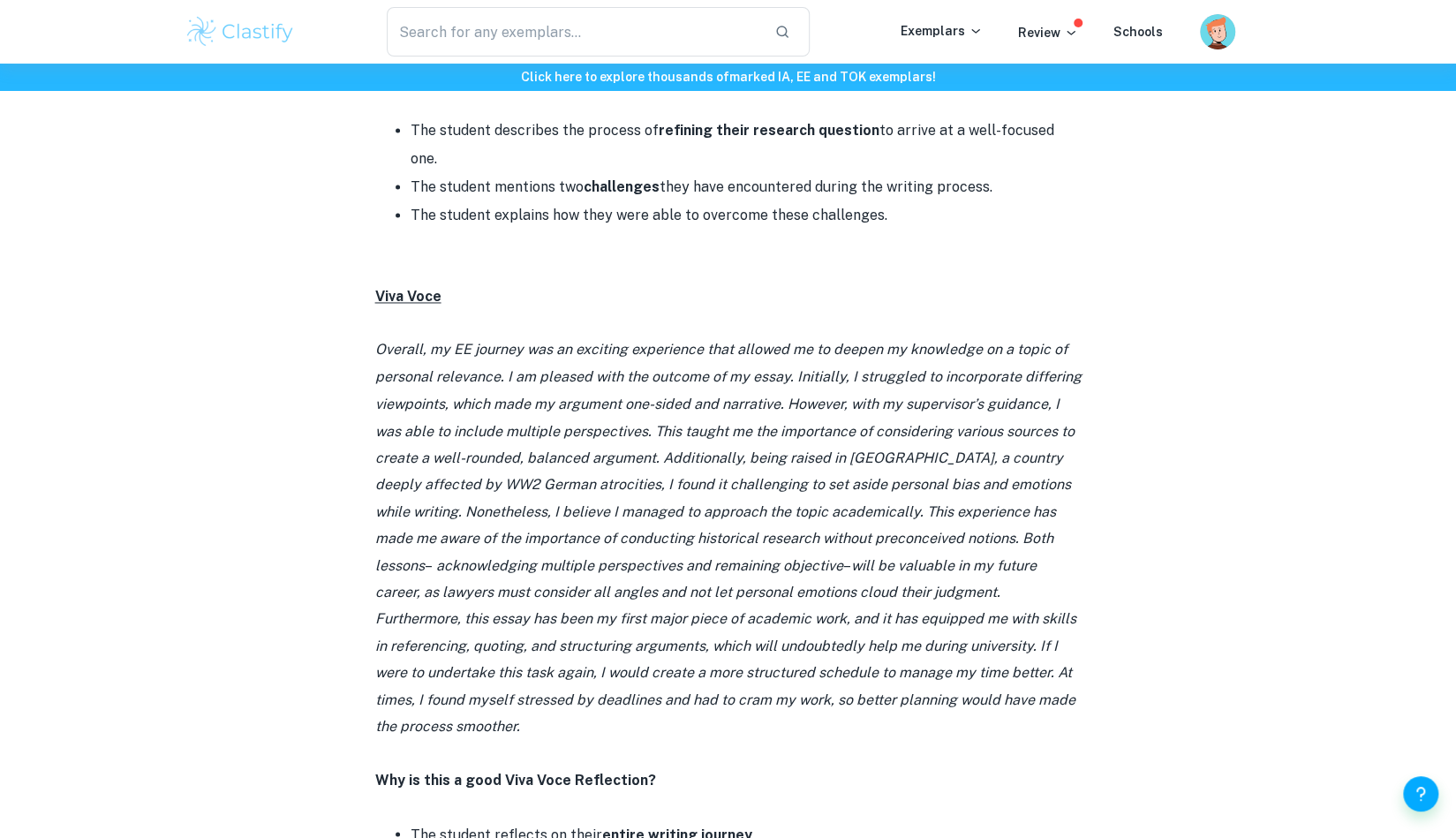 click on "Overall, my EE journey was an exciting experience that allowed me to deepen my knowledge on a topic of personal relevance. I am pleased with the outcome of my essay. Initially, I struggled to incorporate differing viewpoints, which made my argument one-sided and narrative. However, with my supervisor’s guidance, I was able to include multiple perspectives. This taught me the importance of considering various sources to create a well-rounded, balanced argument. Additionally, being raised in [GEOGRAPHIC_DATA], a country deeply affected by WW2 German atrocities, I found it challenging to set aside personal bias and emotions while writing. Nonetheless, I believe I managed to approach the topic academically. This experience has made me aware of the importance of conducting historical research without preconceived notions. Both lessons" at bounding box center [728, 457] 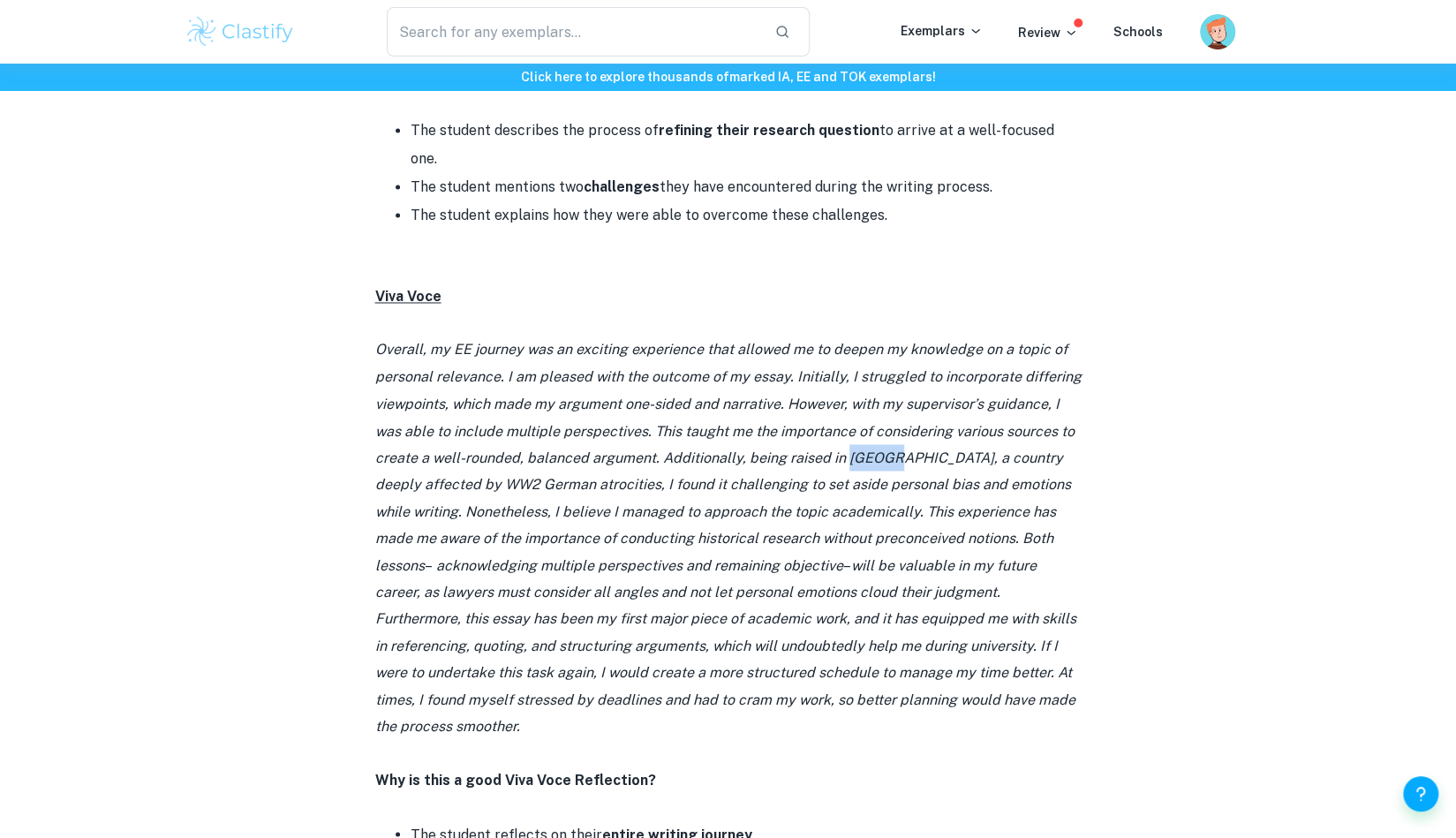 click on "Overall, my EE journey was an exciting experience that allowed me to deepen my knowledge on a topic of personal relevance. I am pleased with the outcome of my essay. Initially, I struggled to incorporate differing viewpoints, which made my argument one-sided and narrative. However, with my supervisor’s guidance, I was able to include multiple perspectives. This taught me the importance of considering various sources to create a well-rounded, balanced argument. Additionally, being raised in [GEOGRAPHIC_DATA], a country deeply affected by WW2 German atrocities, I found it challenging to set aside personal bias and emotions while writing. Nonetheless, I believe I managed to approach the topic academically. This experience has made me aware of the importance of conducting historical research without preconceived notions. Both lessons" at bounding box center (728, 457) 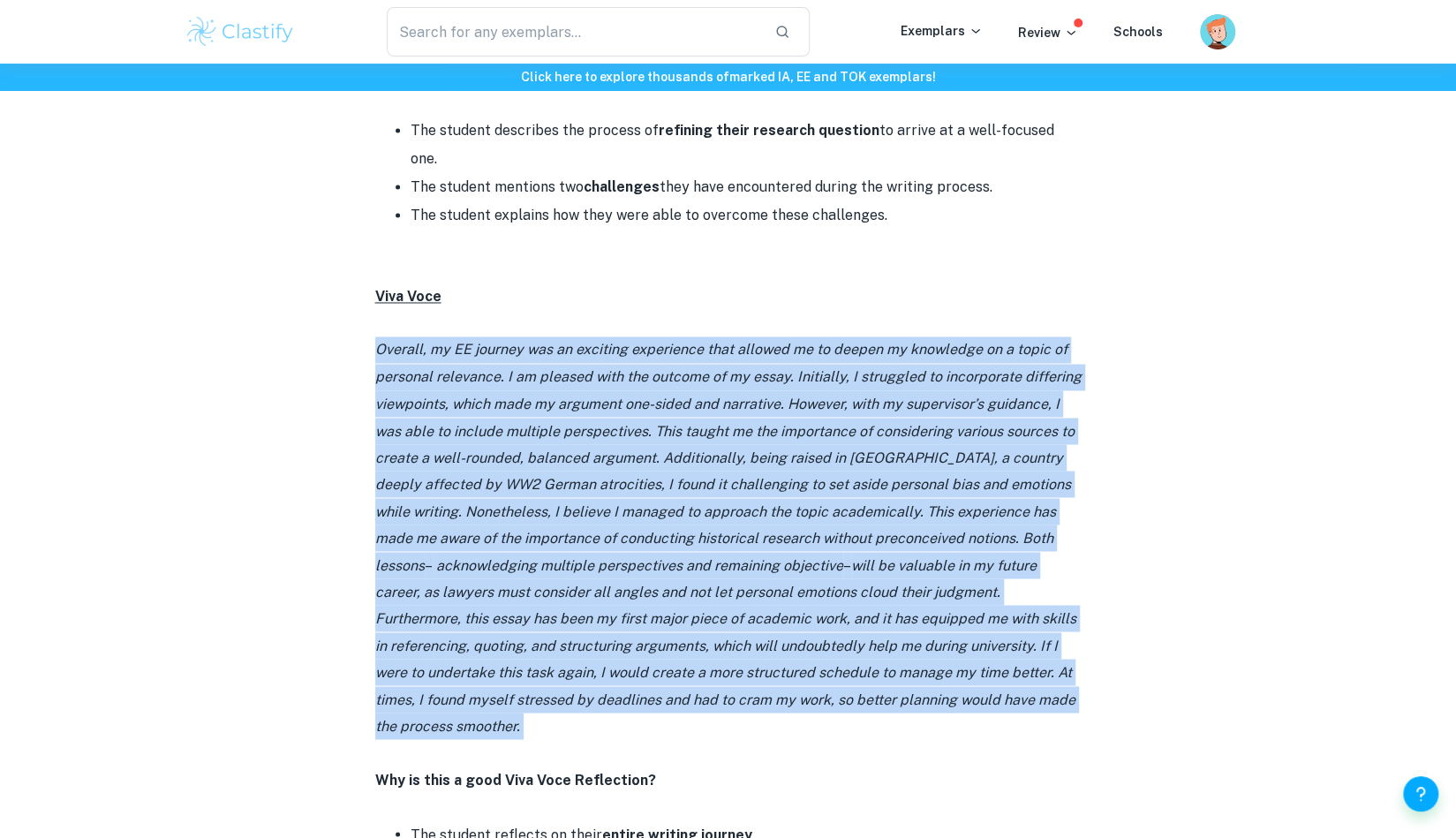 click on "Overall, my EE journey was an exciting experience that allowed me to deepen my knowledge on a topic of personal relevance. I am pleased with the outcome of my essay. Initially, I struggled to incorporate differing viewpoints, which made my argument one-sided and narrative. However, with my supervisor’s guidance, I was able to include multiple perspectives. This taught me the importance of considering various sources to create a well-rounded, balanced argument. Additionally, being raised in [GEOGRAPHIC_DATA], a country deeply affected by WW2 German atrocities, I found it challenging to set aside personal bias and emotions while writing. Nonetheless, I believe I managed to approach the topic academically. This experience has made me aware of the importance of conducting historical research without preconceived notions. Both lessons" at bounding box center [728, 457] 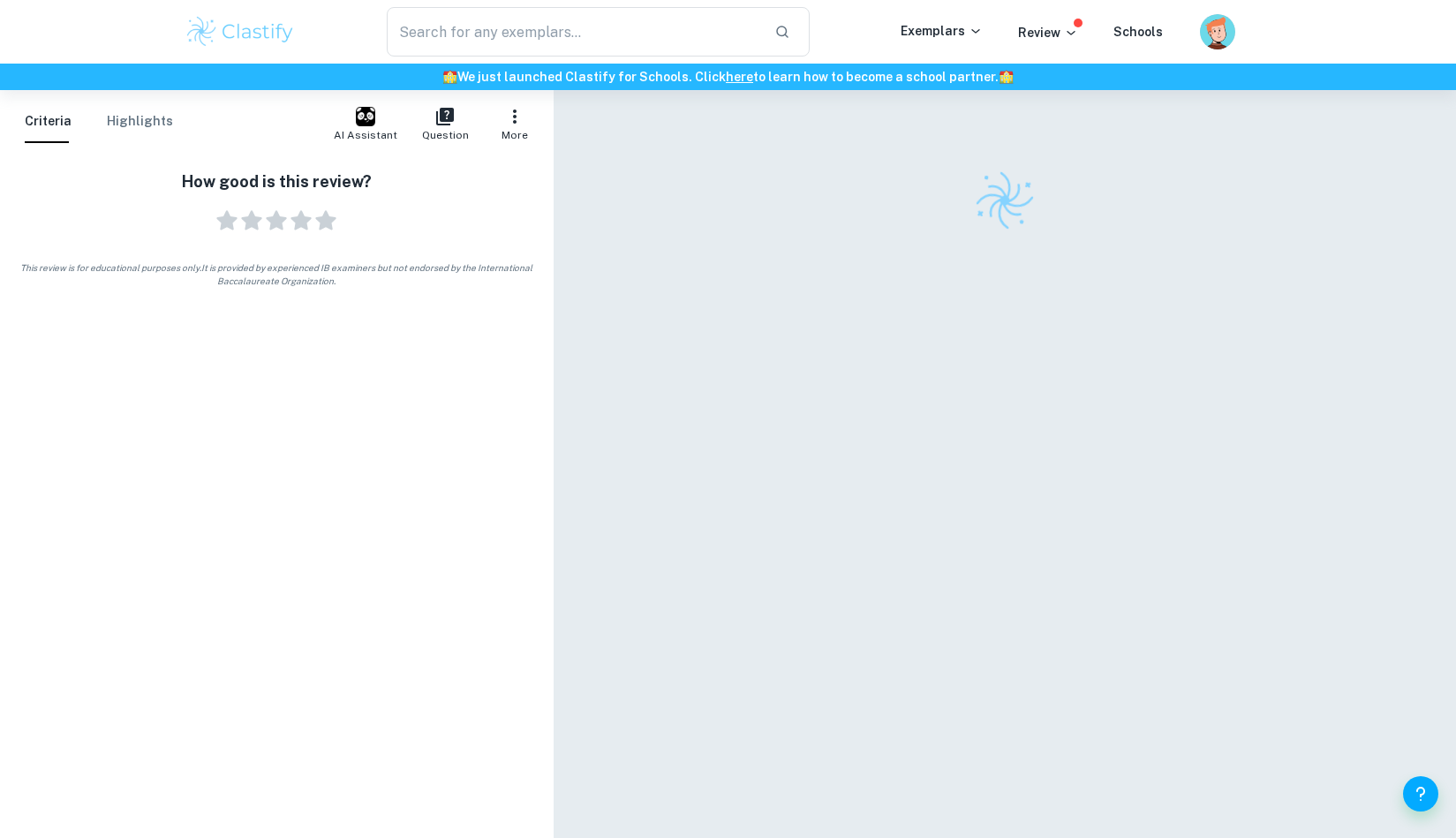 scroll, scrollTop: 0, scrollLeft: 0, axis: both 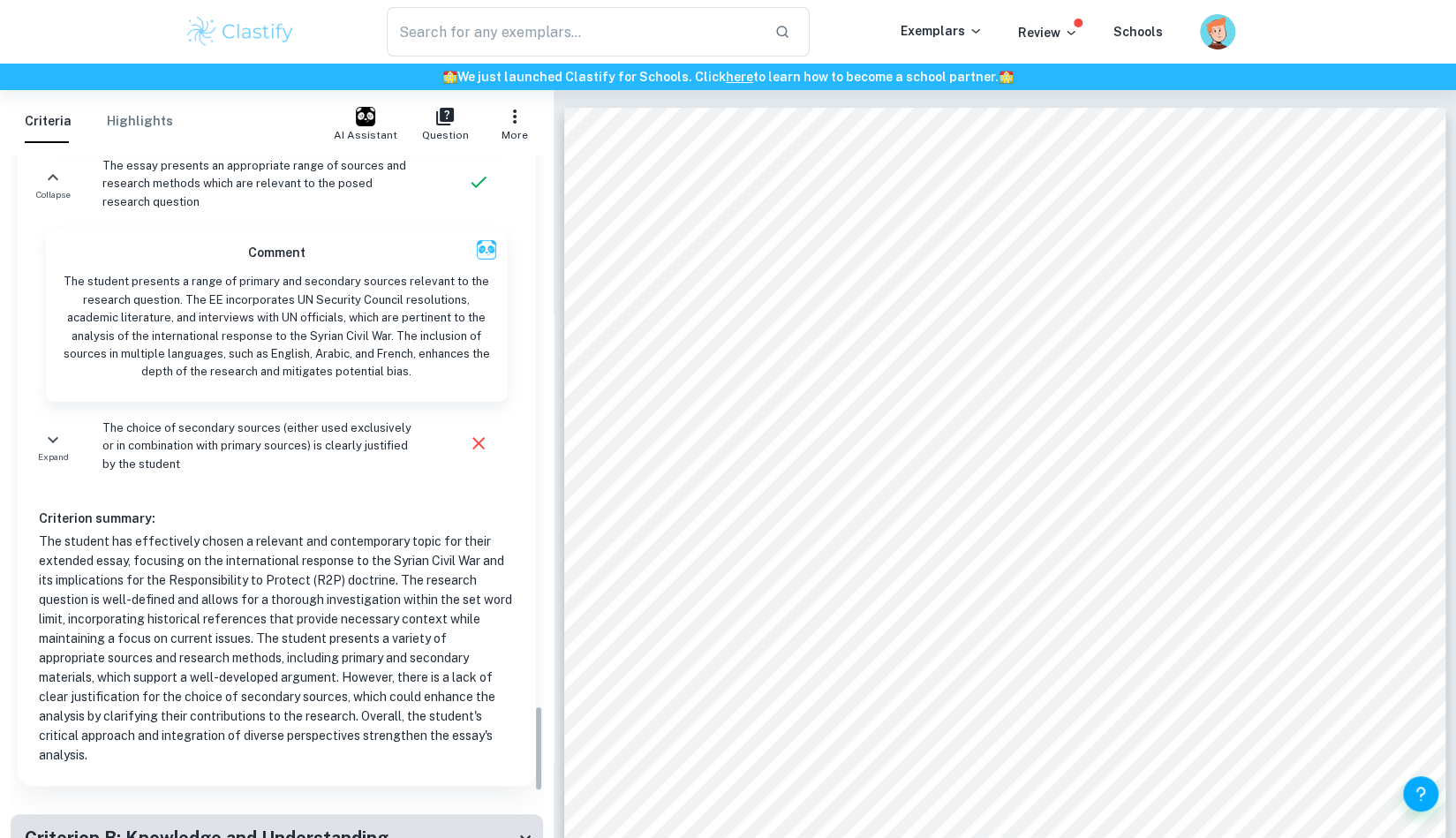 drag, startPoint x: 539, startPoint y: 340, endPoint x: 535, endPoint y: 747, distance: 407.0197 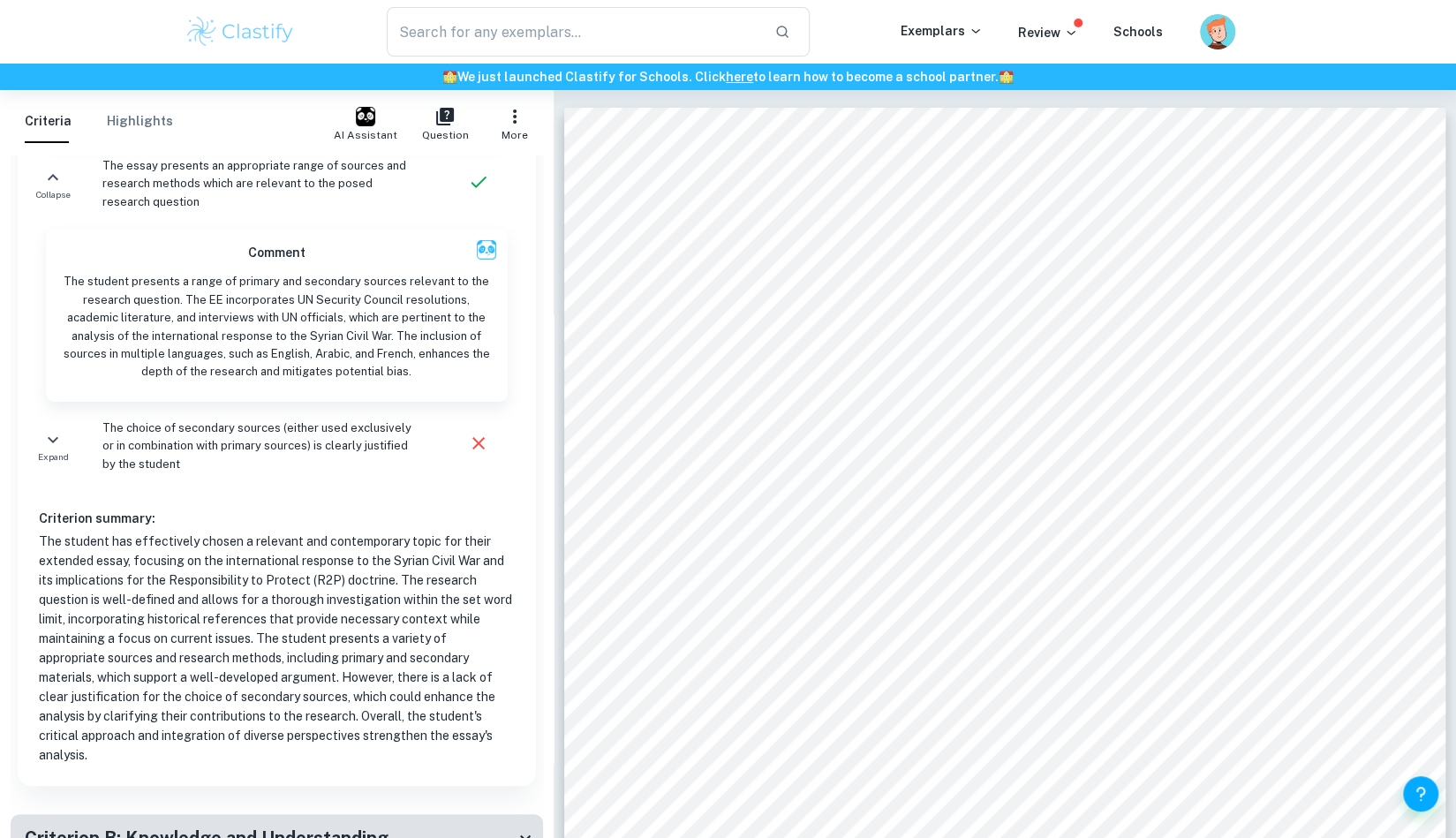 click on "The student has effectively chosen a relevant and contemporary topic for their extended essay, focusing on the international response to the Syrian Civil War and its implications for the Responsibility to Protect (R2P) doctrine. The research question is well-defined and allows for a thorough investigation within the set word limit, incorporating historical references that provide necessary context while maintaining a focus on current issues. The student presents a variety of appropriate sources and research methods, including primary and secondary materials, which support a well-developed argument. However, there is a lack of clear justification for the choice of secondary sources, which could enhance the analysis by clarifying their contributions to the research. Overall, the student's critical approach and integration of diverse perspectives strengthen the essay's analysis." at bounding box center (276, 648) 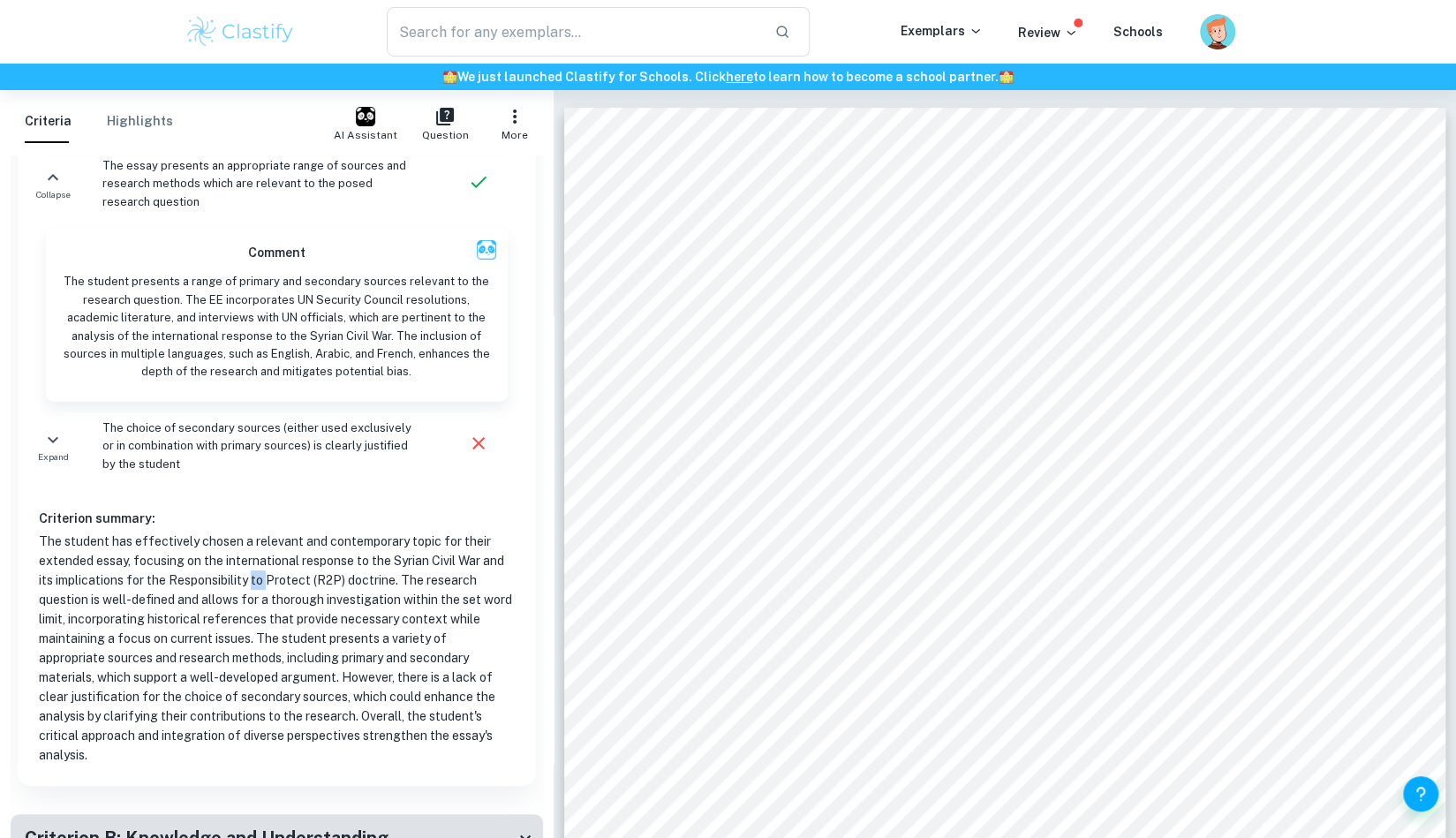click on "The student has effectively chosen a relevant and contemporary topic for their extended essay, focusing on the international response to the Syrian Civil War and its implications for the Responsibility to Protect (R2P) doctrine. The research question is well-defined and allows for a thorough investigation within the set word limit, incorporating historical references that provide necessary context while maintaining a focus on current issues. The student presents a variety of appropriate sources and research methods, including primary and secondary materials, which support a well-developed argument. However, there is a lack of clear justification for the choice of secondary sources, which could enhance the analysis by clarifying their contributions to the research. Overall, the student's critical approach and integration of diverse perspectives strengthen the essay's analysis." at bounding box center (276, 648) 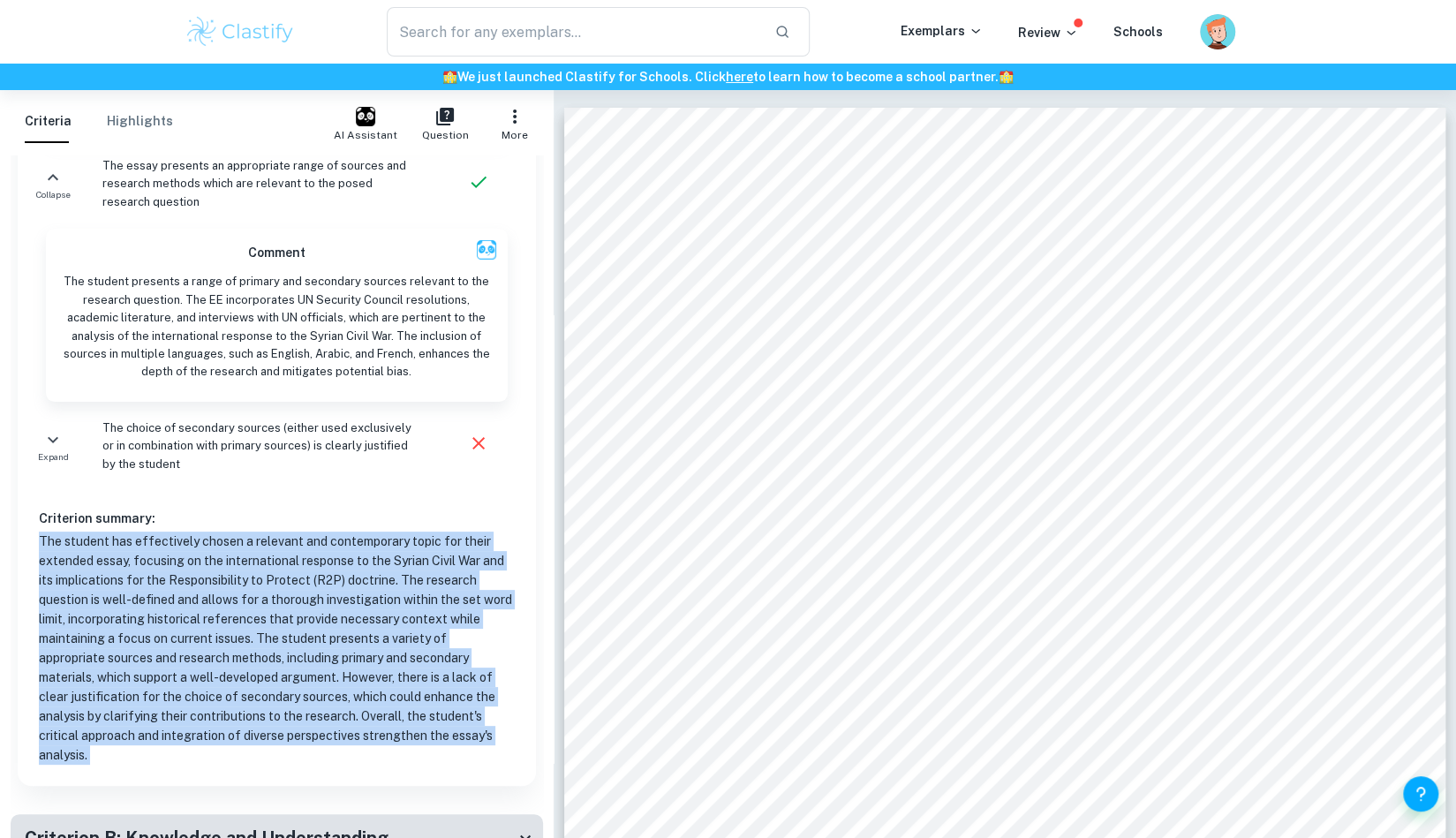 click on "The student has effectively chosen a relevant and contemporary topic for their extended essay, focusing on the international response to the Syrian Civil War and its implications for the Responsibility to Protect (R2P) doctrine. The research question is well-defined and allows for a thorough investigation within the set word limit, incorporating historical references that provide necessary context while maintaining a focus on current issues. The student presents a variety of appropriate sources and research methods, including primary and secondary materials, which support a well-developed argument. However, there is a lack of clear justification for the choice of secondary sources, which could enhance the analysis by clarifying their contributions to the research. Overall, the student's critical approach and integration of diverse perspectives strengthen the essay's analysis." at bounding box center [276, 648] 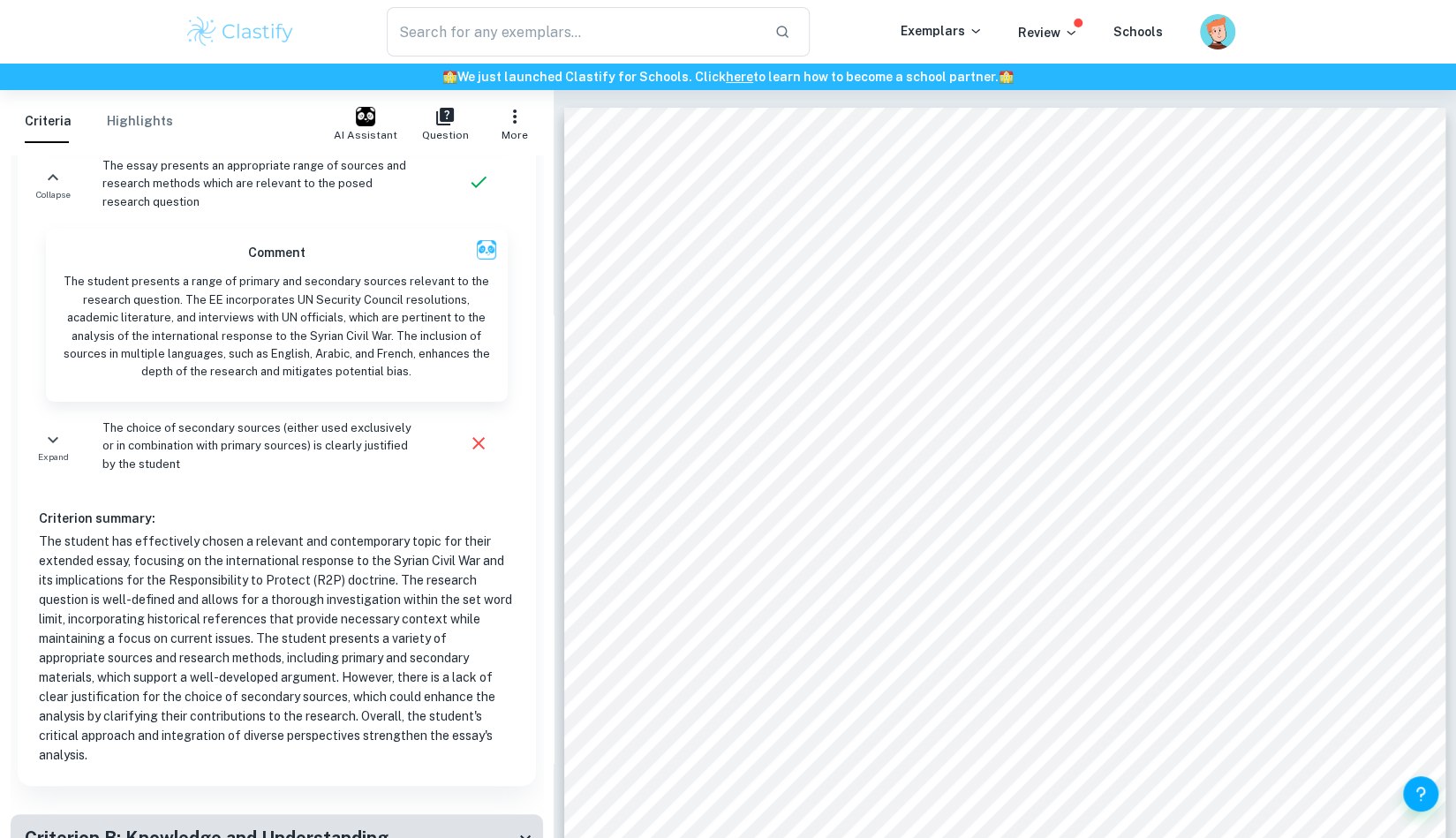click on "The student has effectively chosen a relevant and contemporary topic for their extended essay, focusing on the international response to the Syrian Civil War and its implications for the Responsibility to Protect (R2P) doctrine. The research question is well-defined and allows for a thorough investigation within the set word limit, incorporating historical references that provide necessary context while maintaining a focus on current issues. The student presents a variety of appropriate sources and research methods, including primary and secondary materials, which support a well-developed argument. However, there is a lack of clear justification for the choice of secondary sources, which could enhance the analysis by clarifying their contributions to the research. Overall, the student's critical approach and integration of diverse perspectives strengthen the essay's analysis." at bounding box center (276, 648) 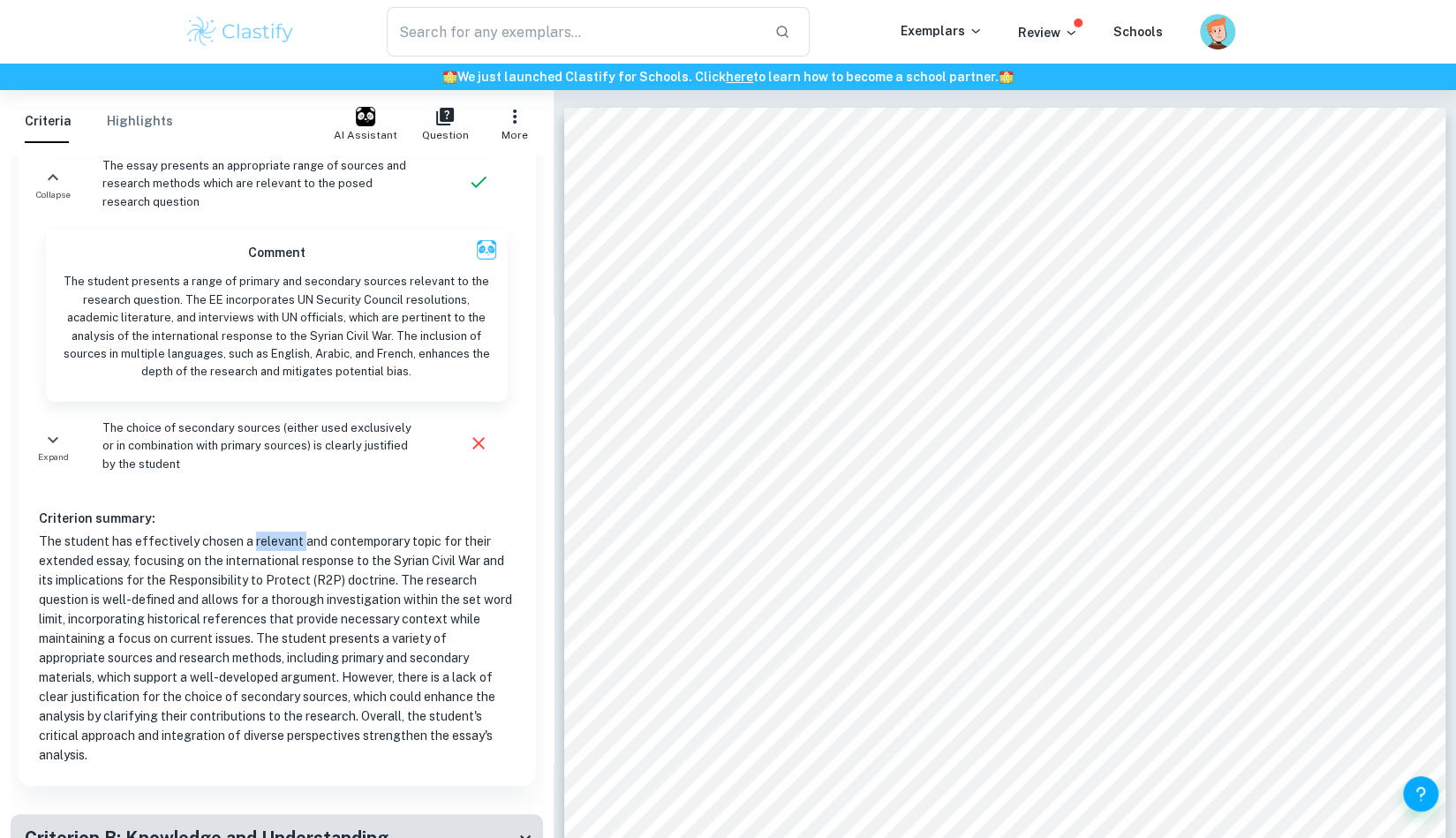 click on "The student has effectively chosen a relevant and contemporary topic for their extended essay, focusing on the international response to the Syrian Civil War and its implications for the Responsibility to Protect (R2P) doctrine. The research question is well-defined and allows for a thorough investigation within the set word limit, incorporating historical references that provide necessary context while maintaining a focus on current issues. The student presents a variety of appropriate sources and research methods, including primary and secondary materials, which support a well-developed argument. However, there is a lack of clear justification for the choice of secondary sources, which could enhance the analysis by clarifying their contributions to the research. Overall, the student's critical approach and integration of diverse perspectives strengthen the essay's analysis." at bounding box center [276, 648] 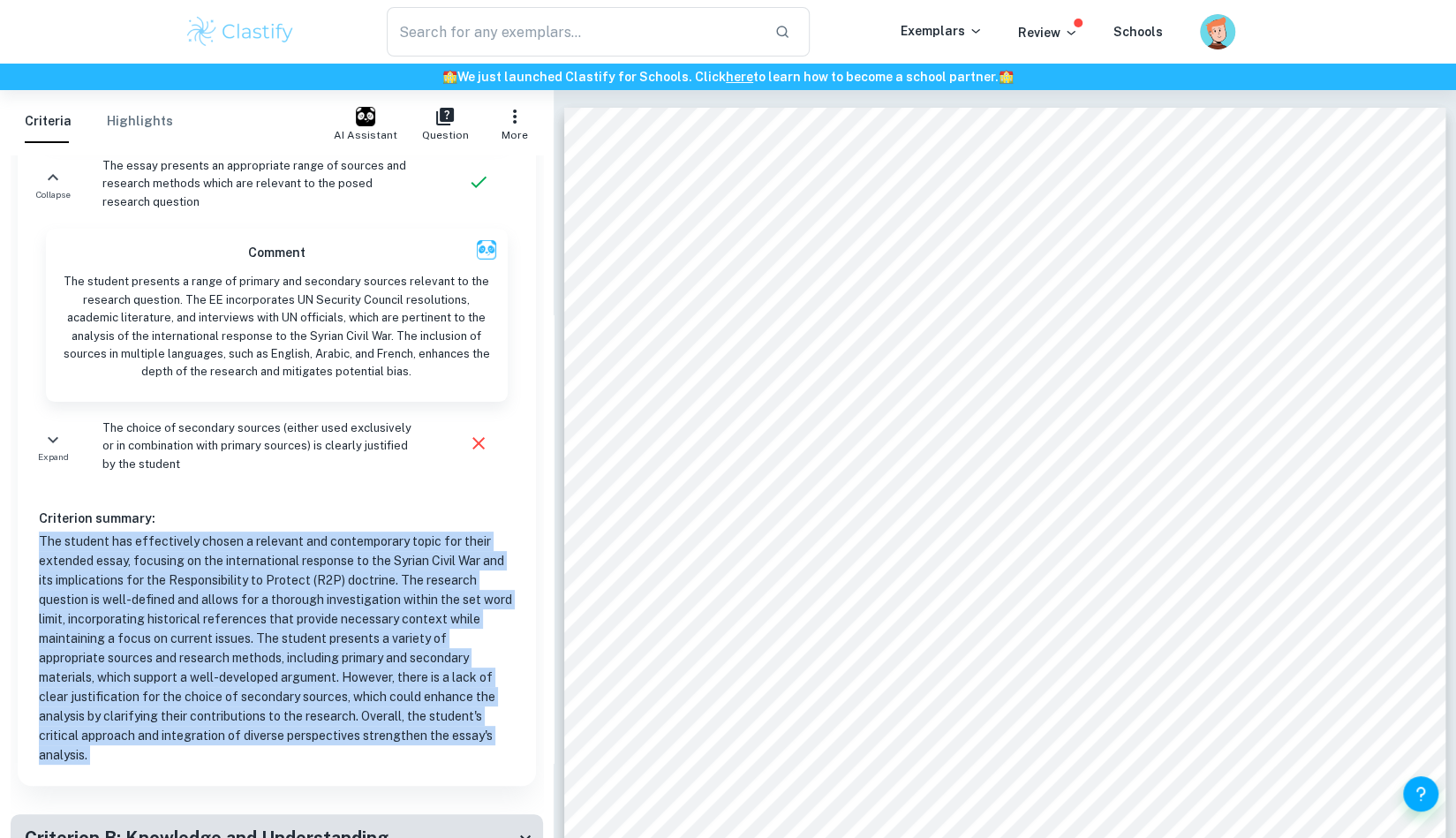 click on "The student has effectively chosen a relevant and contemporary topic for their extended essay, focusing on the international response to the Syrian Civil War and its implications for the Responsibility to Protect (R2P) doctrine. The research question is well-defined and allows for a thorough investigation within the set word limit, incorporating historical references that provide necessary context while maintaining a focus on current issues. The student presents a variety of appropriate sources and research methods, including primary and secondary materials, which support a well-developed argument. However, there is a lack of clear justification for the choice of secondary sources, which could enhance the analysis by clarifying their contributions to the research. Overall, the student's critical approach and integration of diverse perspectives strengthen the essay's analysis." at bounding box center [276, 648] 